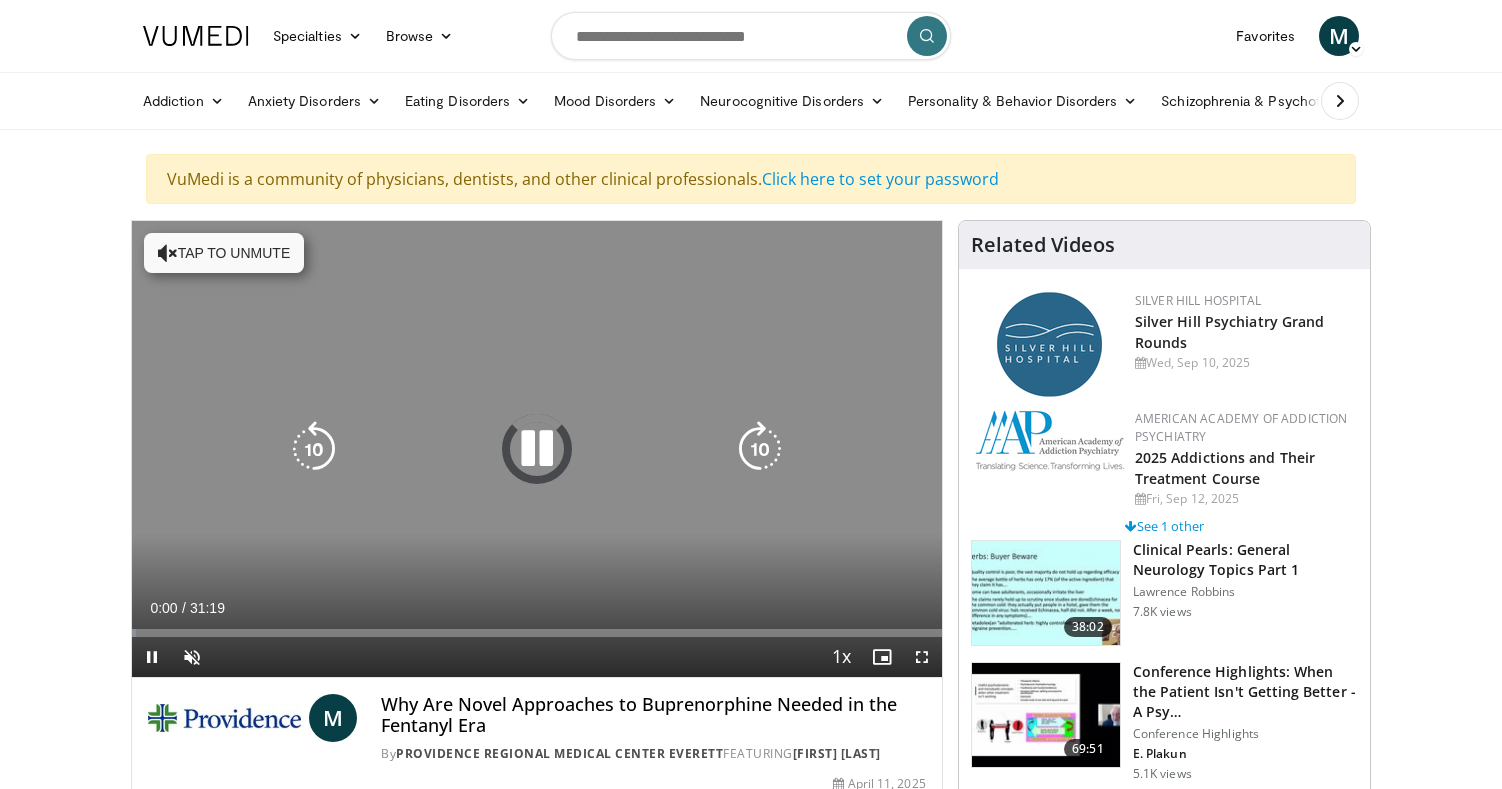 scroll, scrollTop: 0, scrollLeft: 0, axis: both 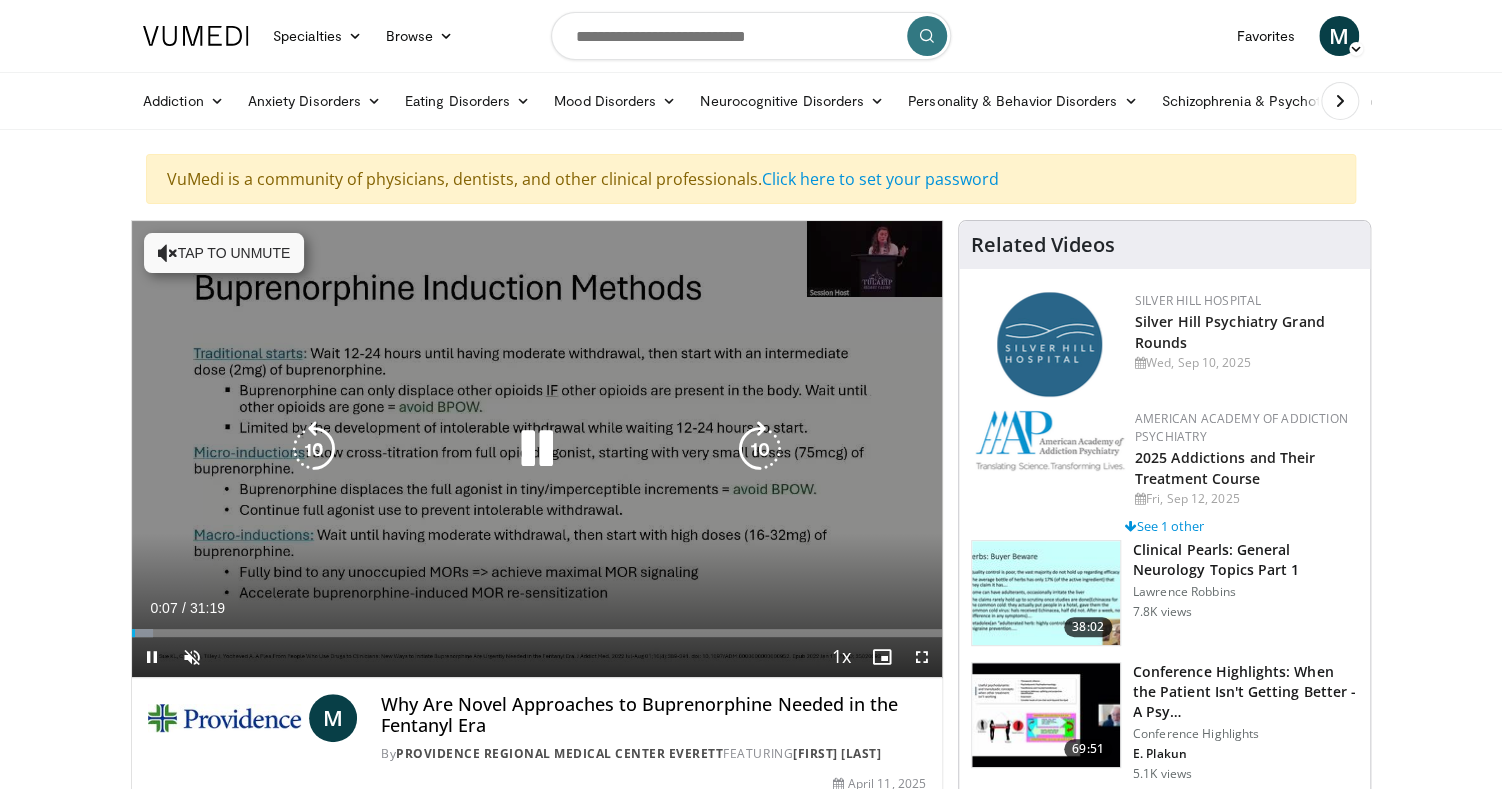 click on "Tap to unmute" at bounding box center (224, 253) 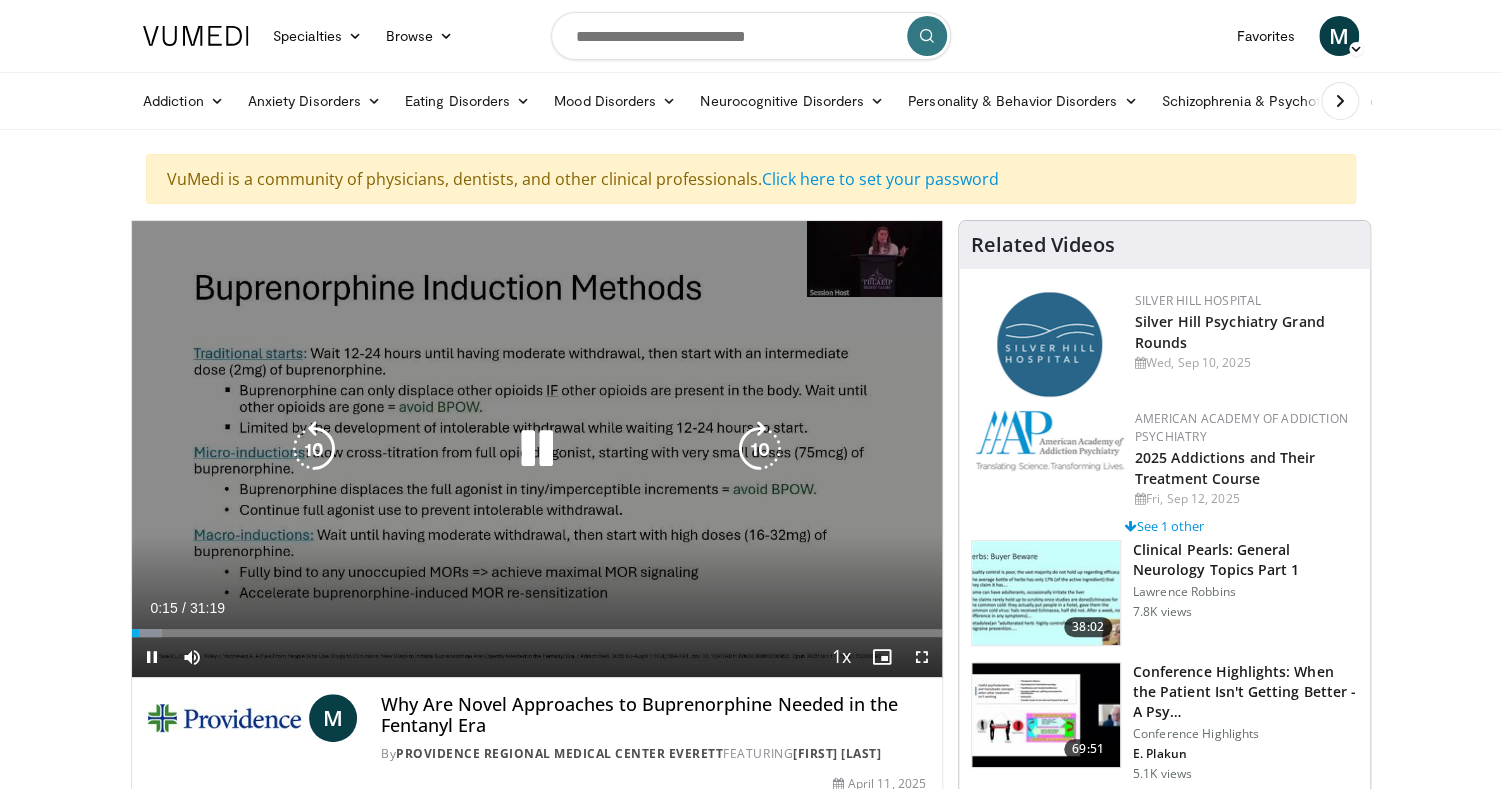 click on "10 seconds
Tap to unmute" at bounding box center (537, 449) 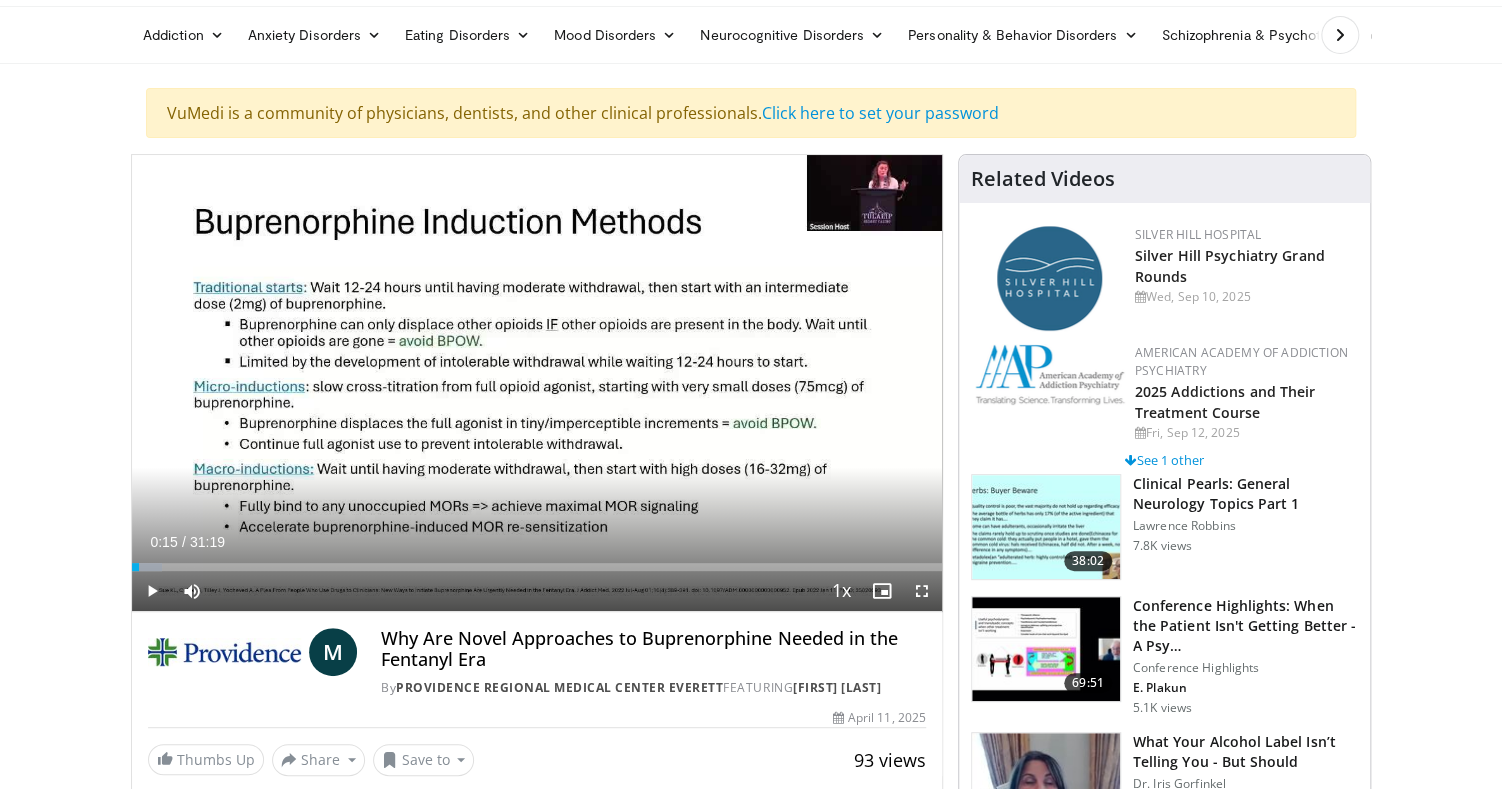 scroll, scrollTop: 105, scrollLeft: 0, axis: vertical 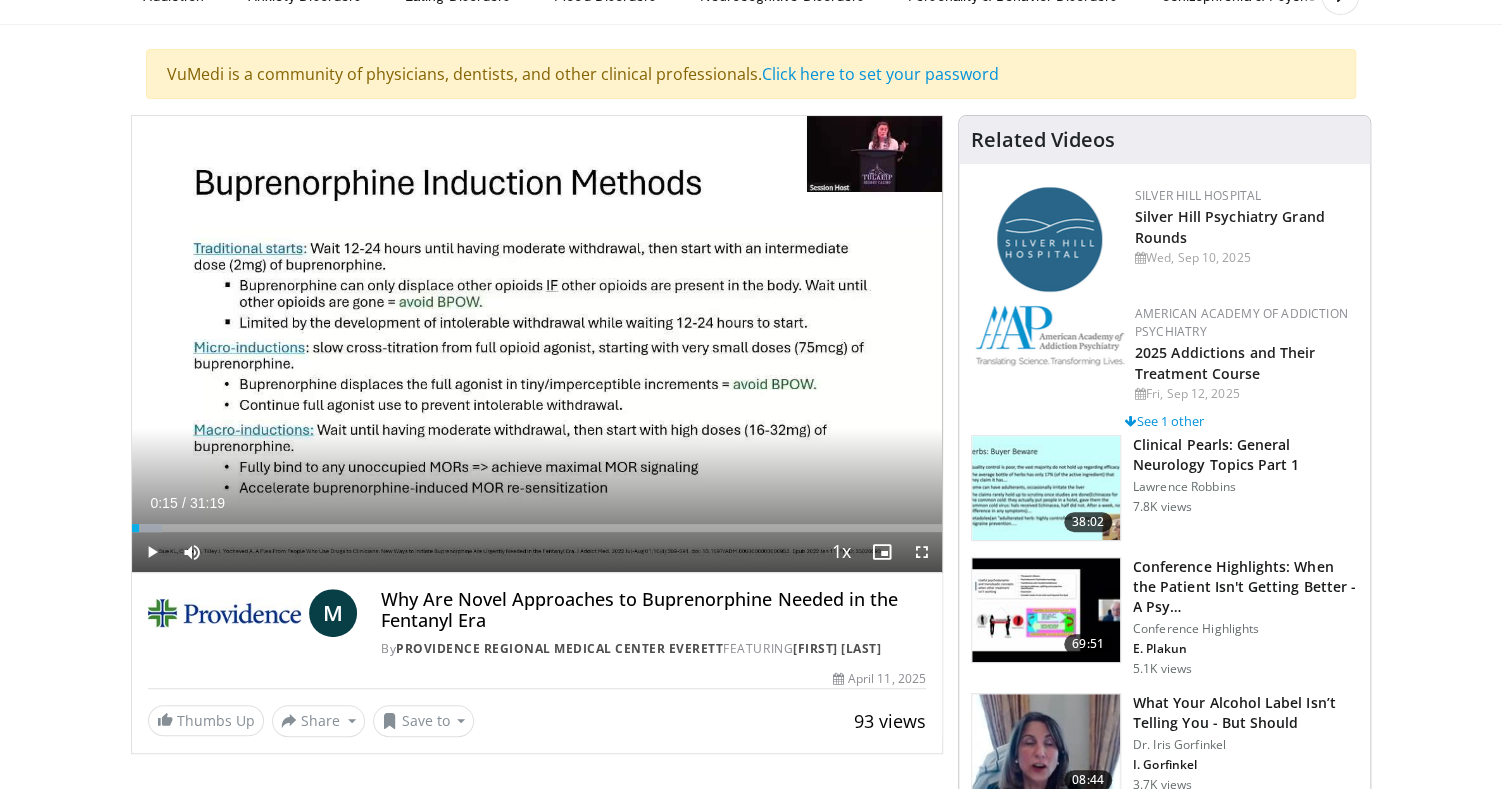click on "Clinical Pearls: General Neurology Topics Part 1" at bounding box center (1245, 455) 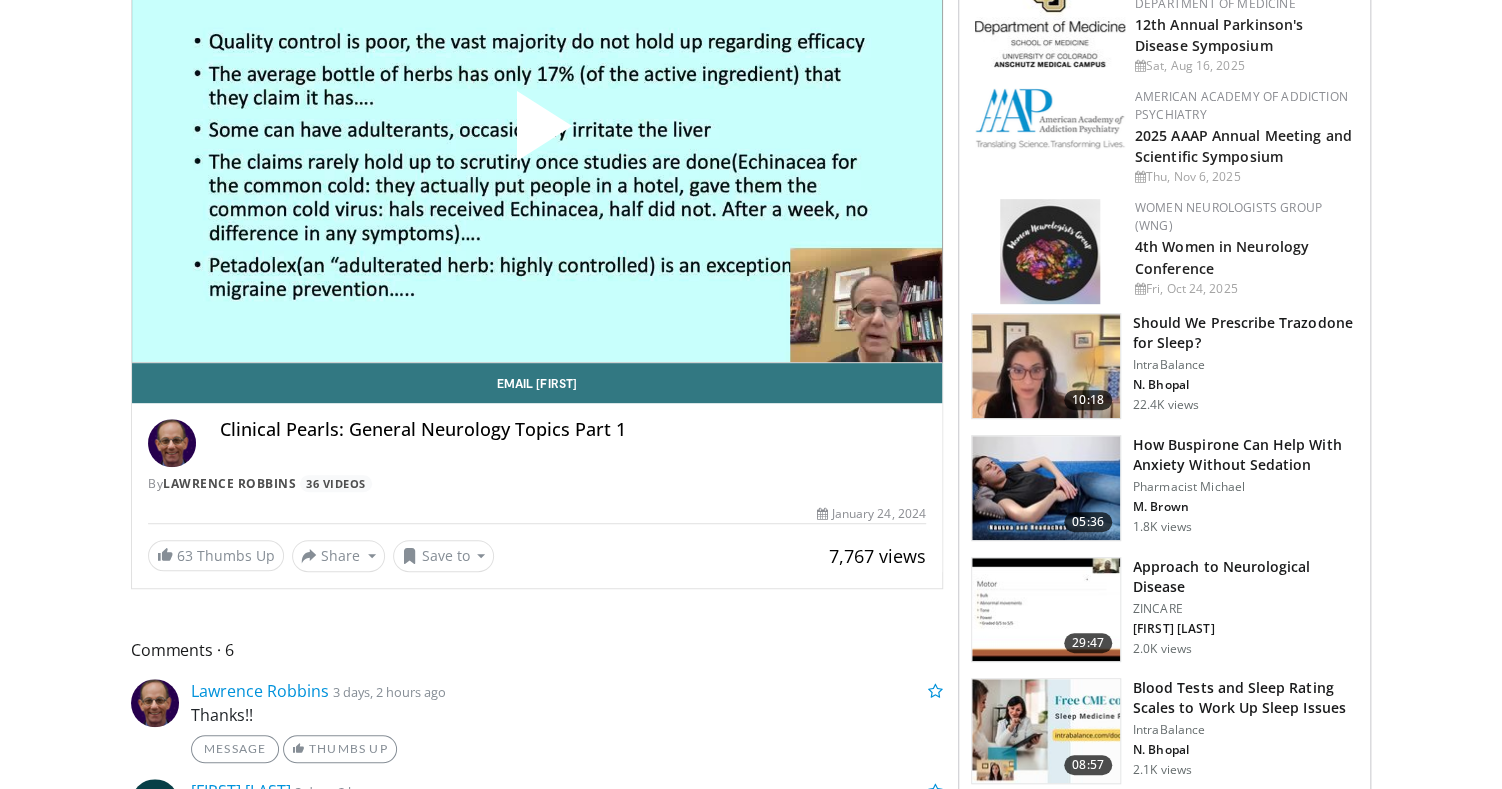 scroll, scrollTop: 316, scrollLeft: 0, axis: vertical 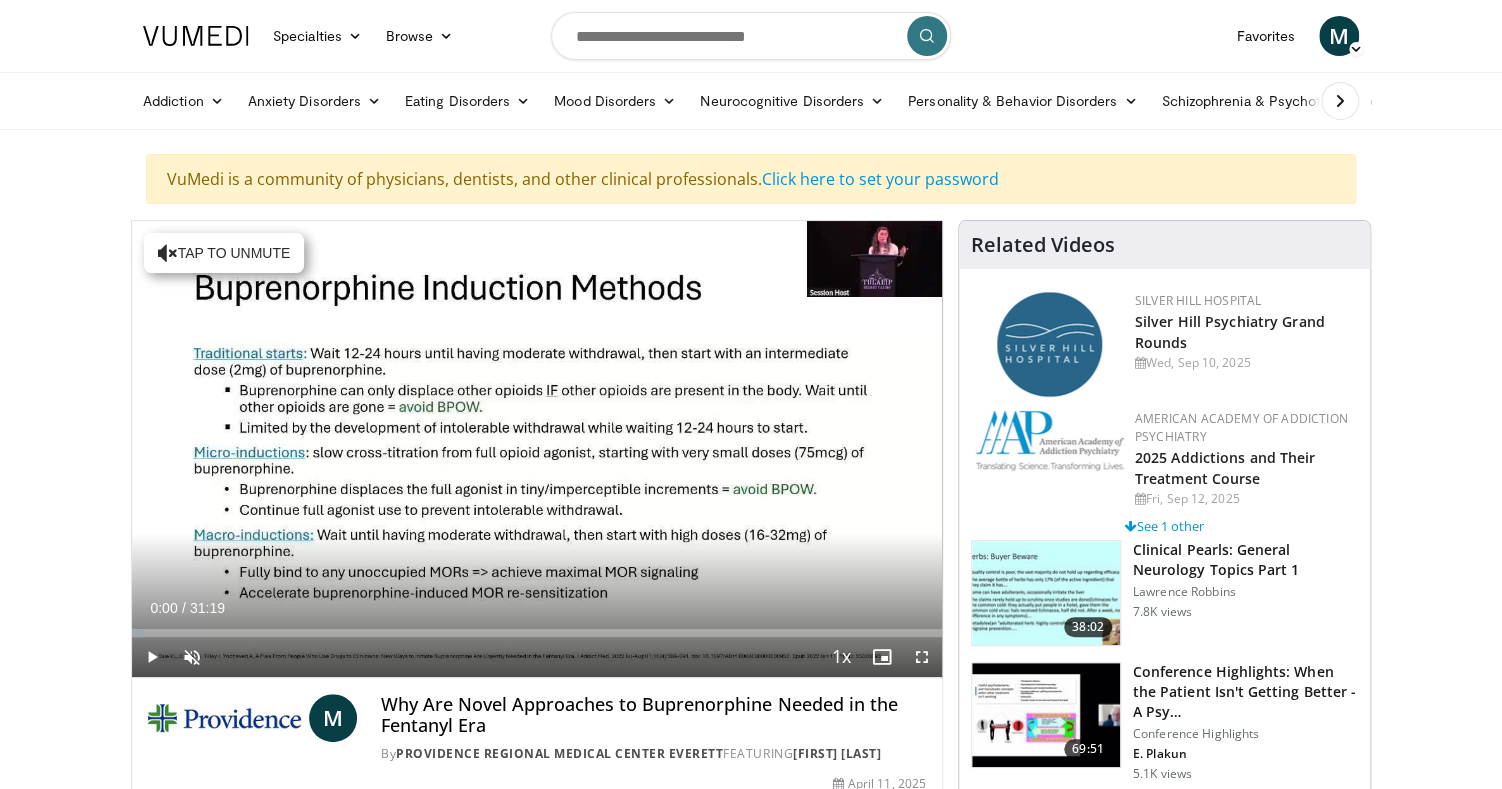 drag, startPoint x: 148, startPoint y: 632, endPoint x: 130, endPoint y: 629, distance: 18.248287 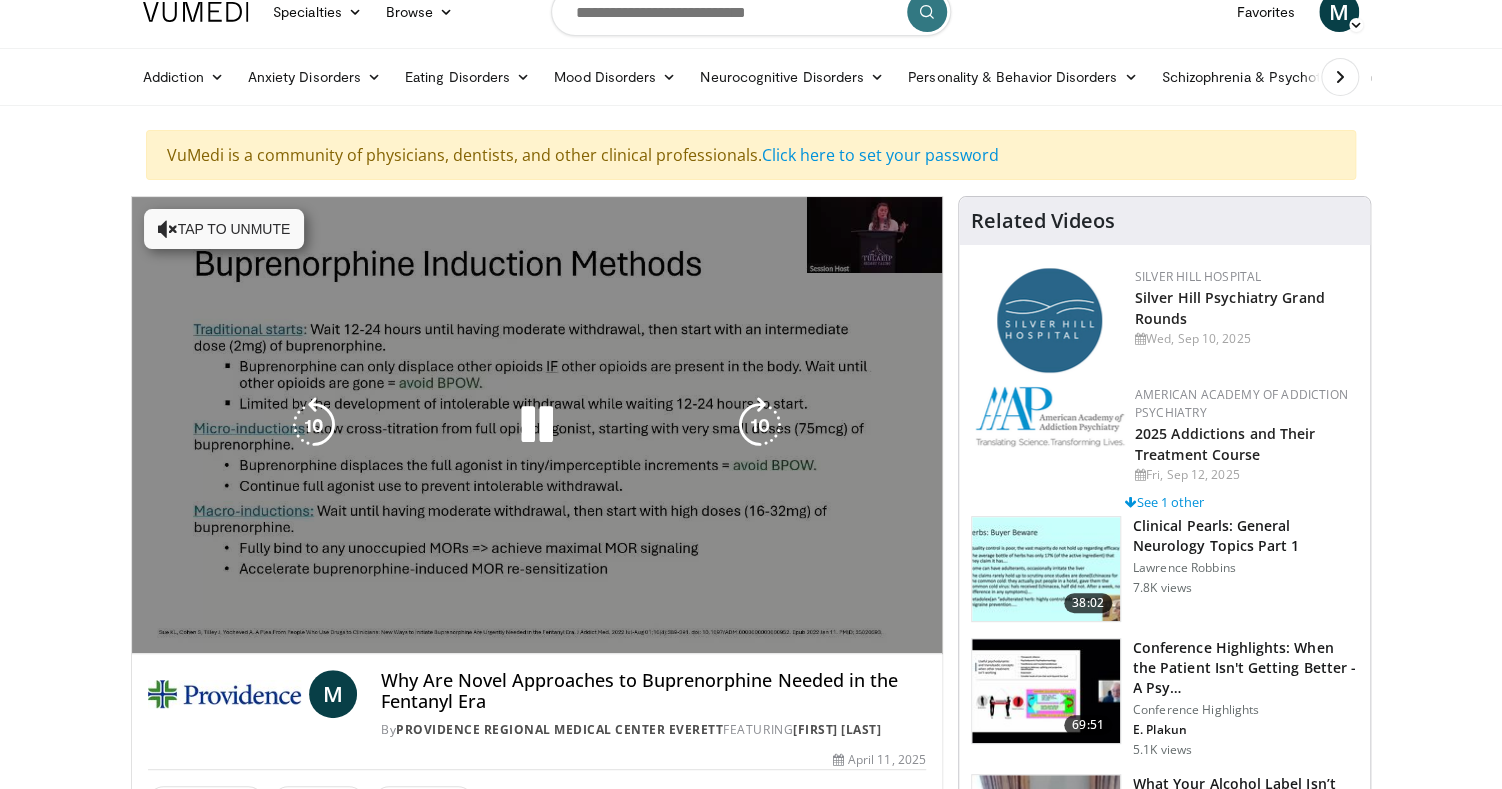 scroll, scrollTop: 0, scrollLeft: 0, axis: both 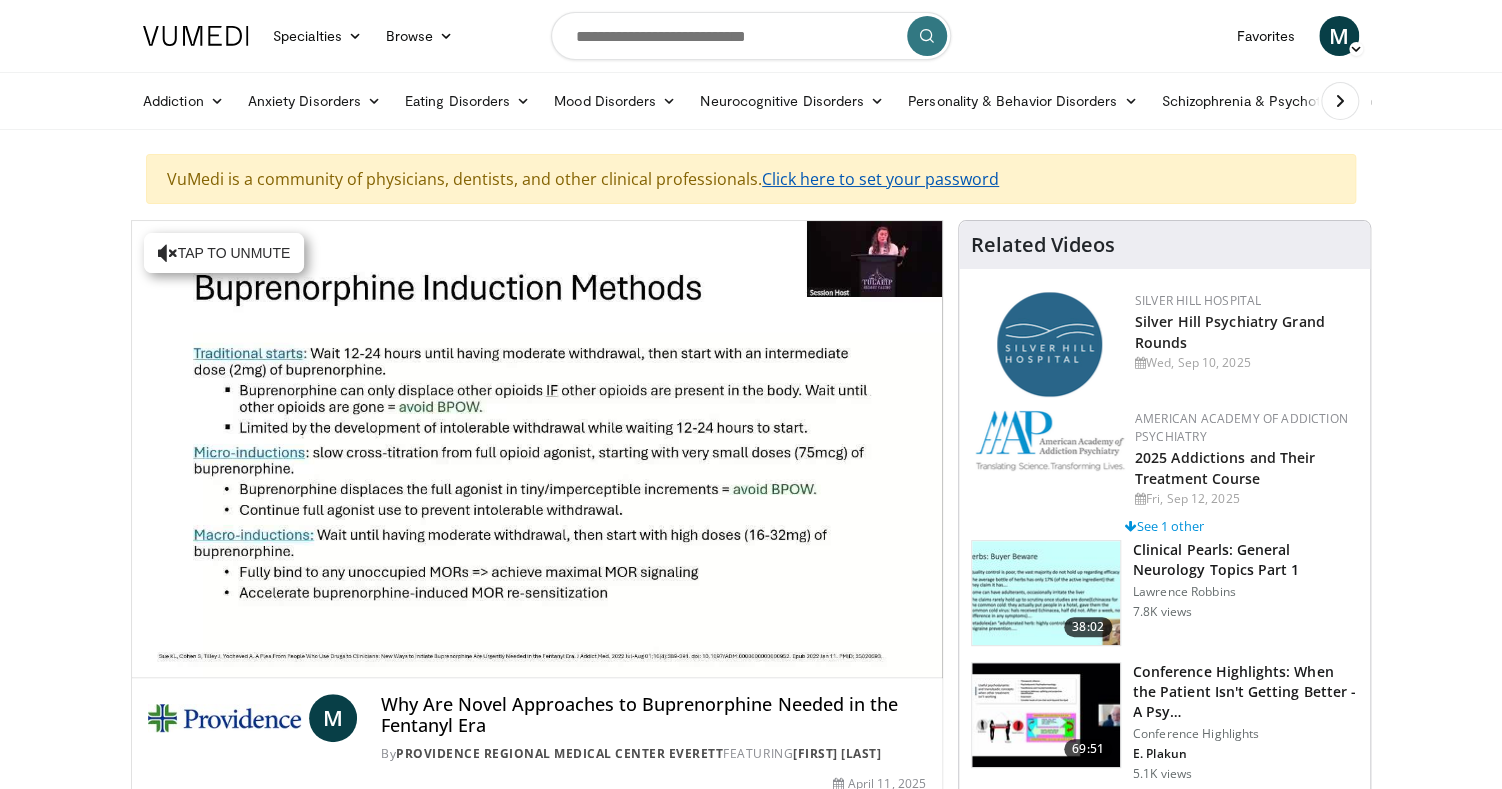 click on "Click here to set your password" at bounding box center (880, 179) 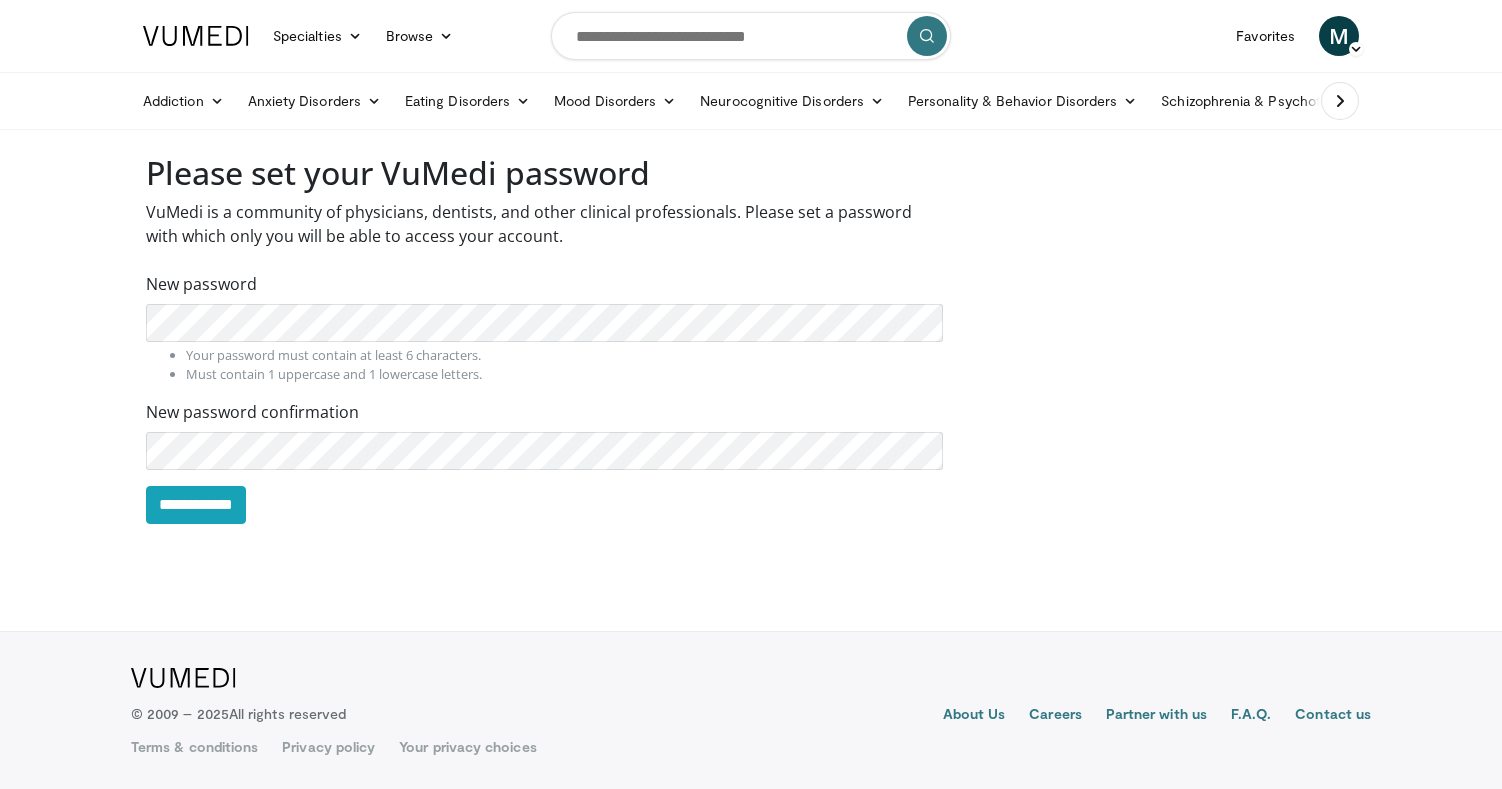 scroll, scrollTop: 0, scrollLeft: 0, axis: both 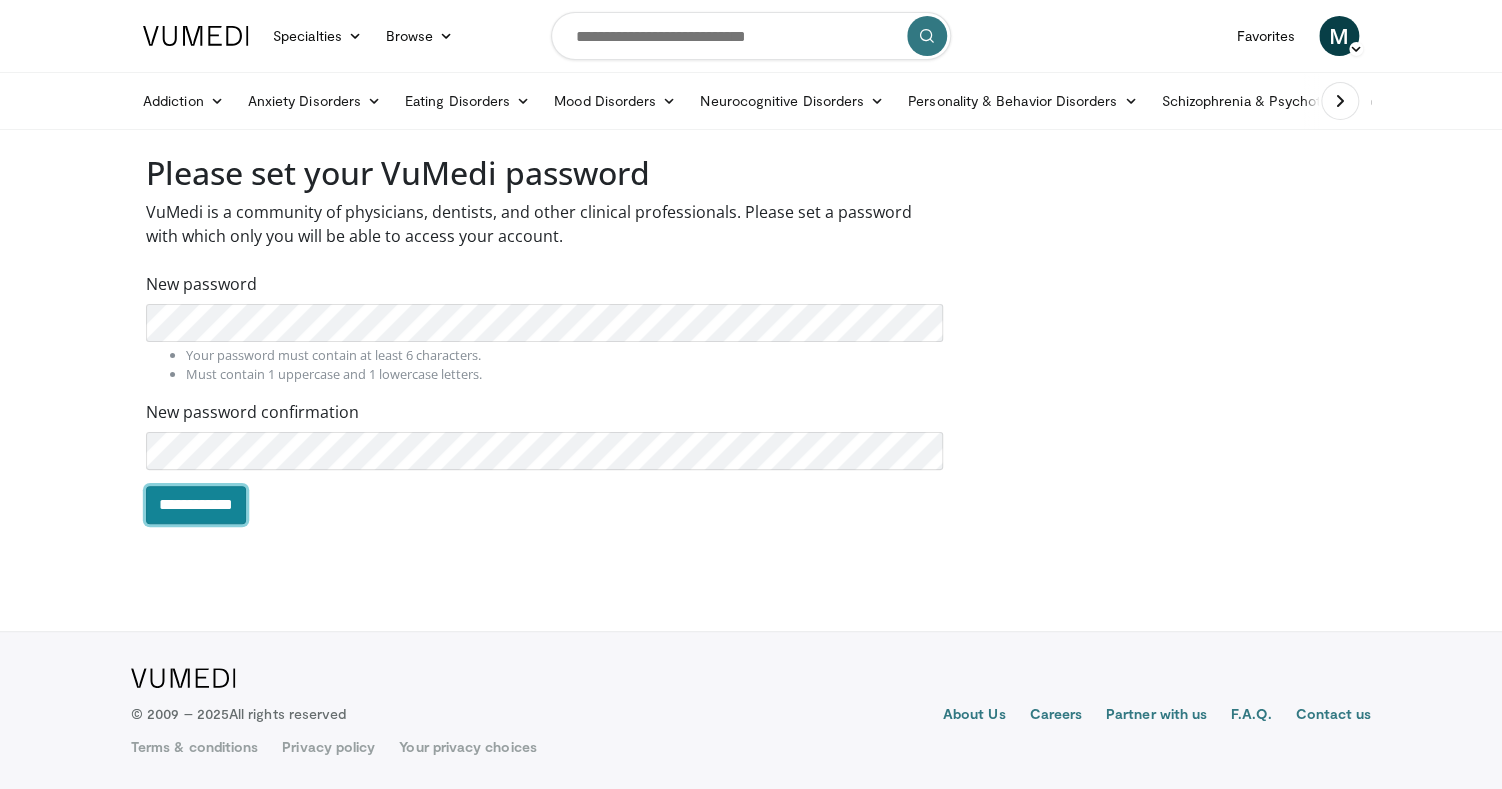 click on "**********" at bounding box center (196, 505) 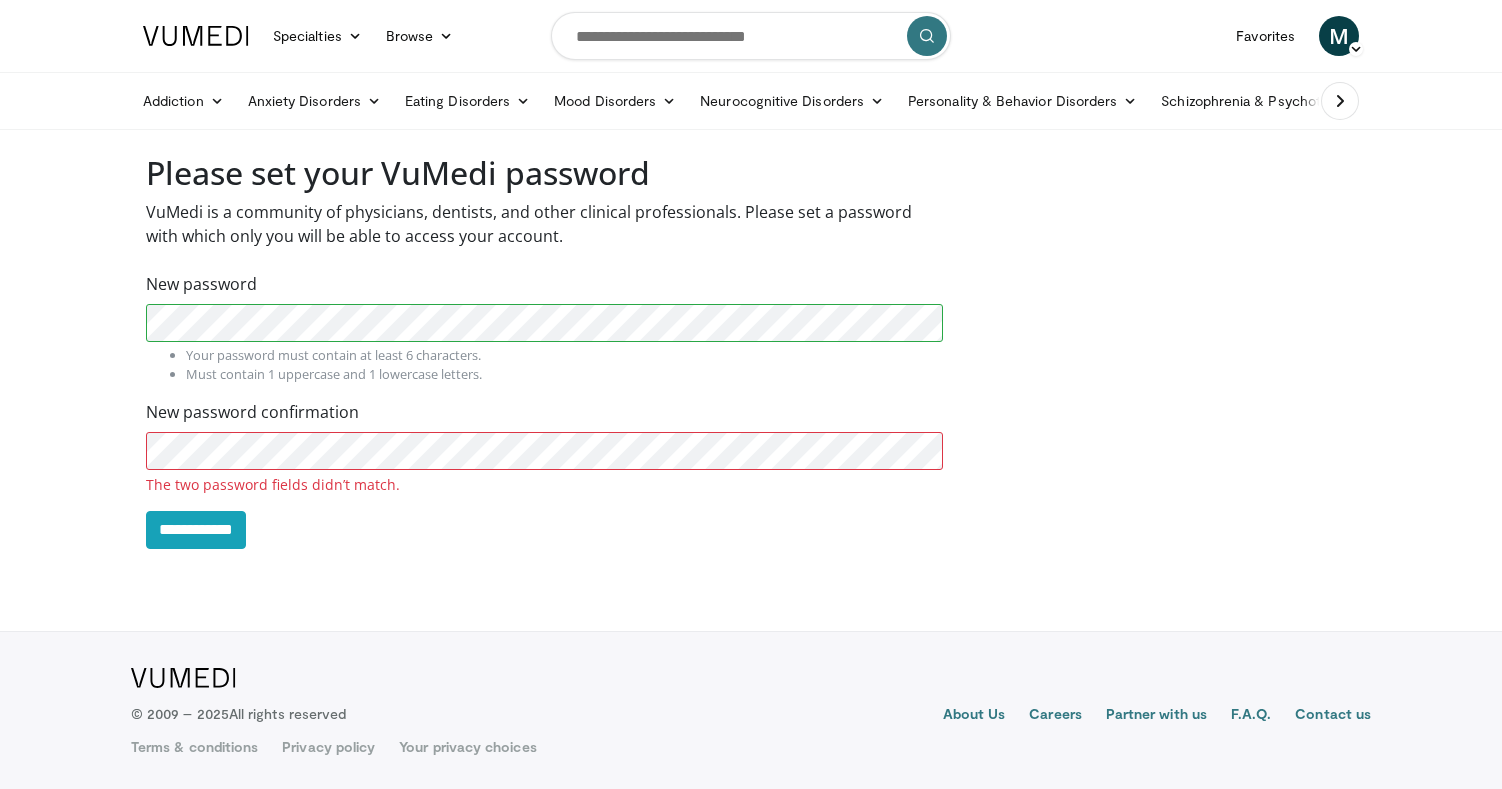 scroll, scrollTop: 0, scrollLeft: 0, axis: both 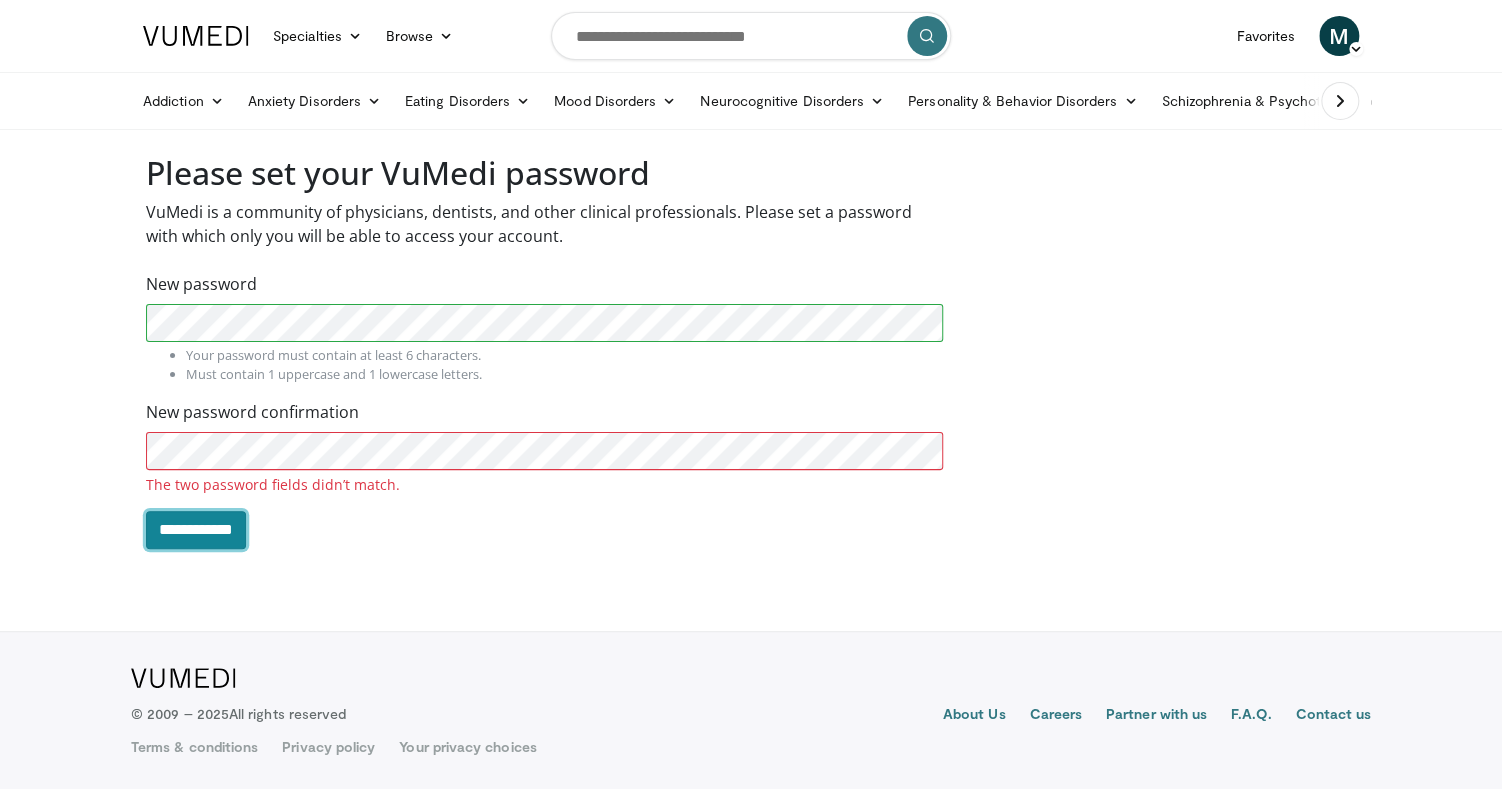 click on "**********" at bounding box center (196, 530) 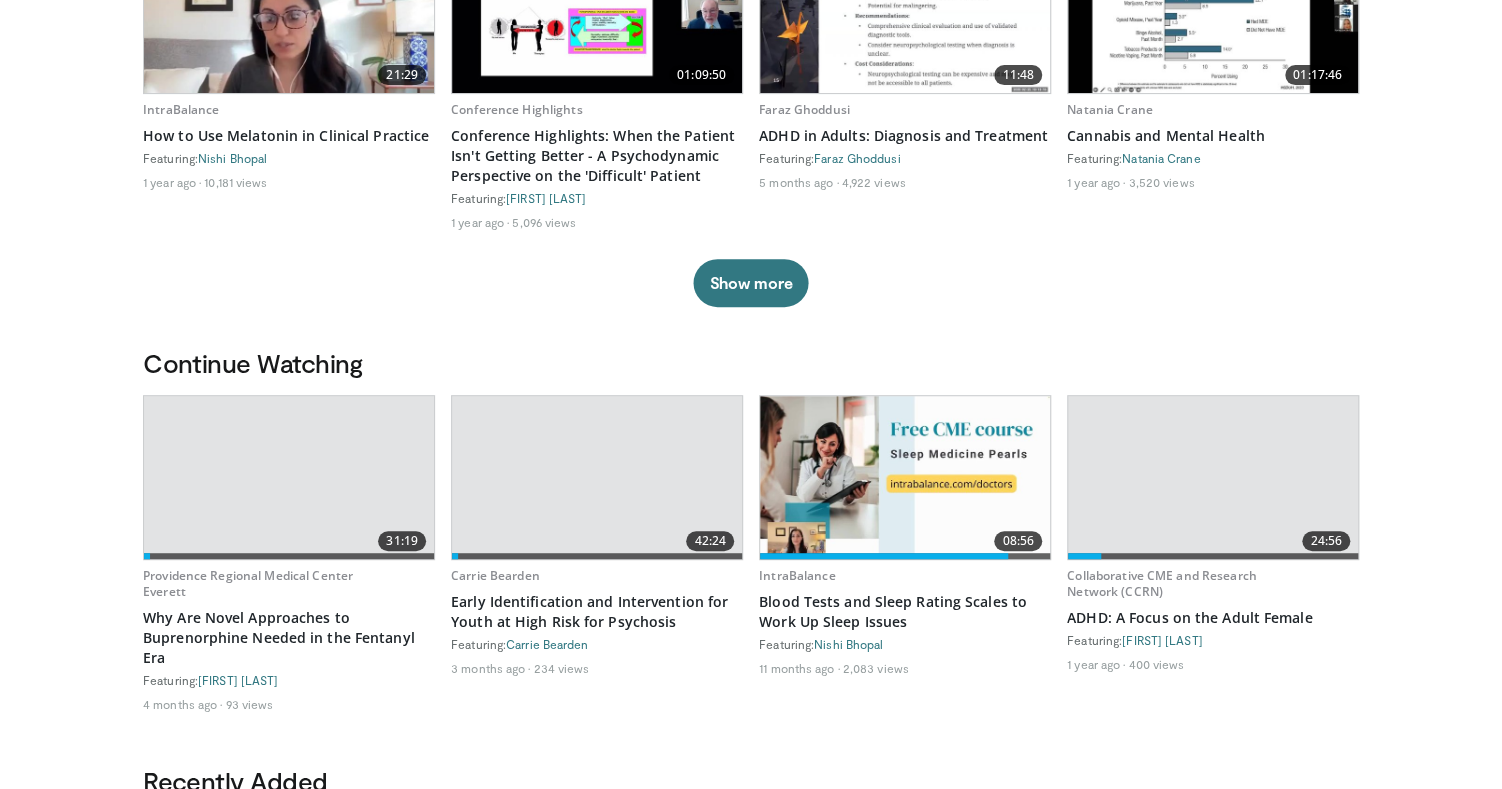 scroll, scrollTop: 316, scrollLeft: 0, axis: vertical 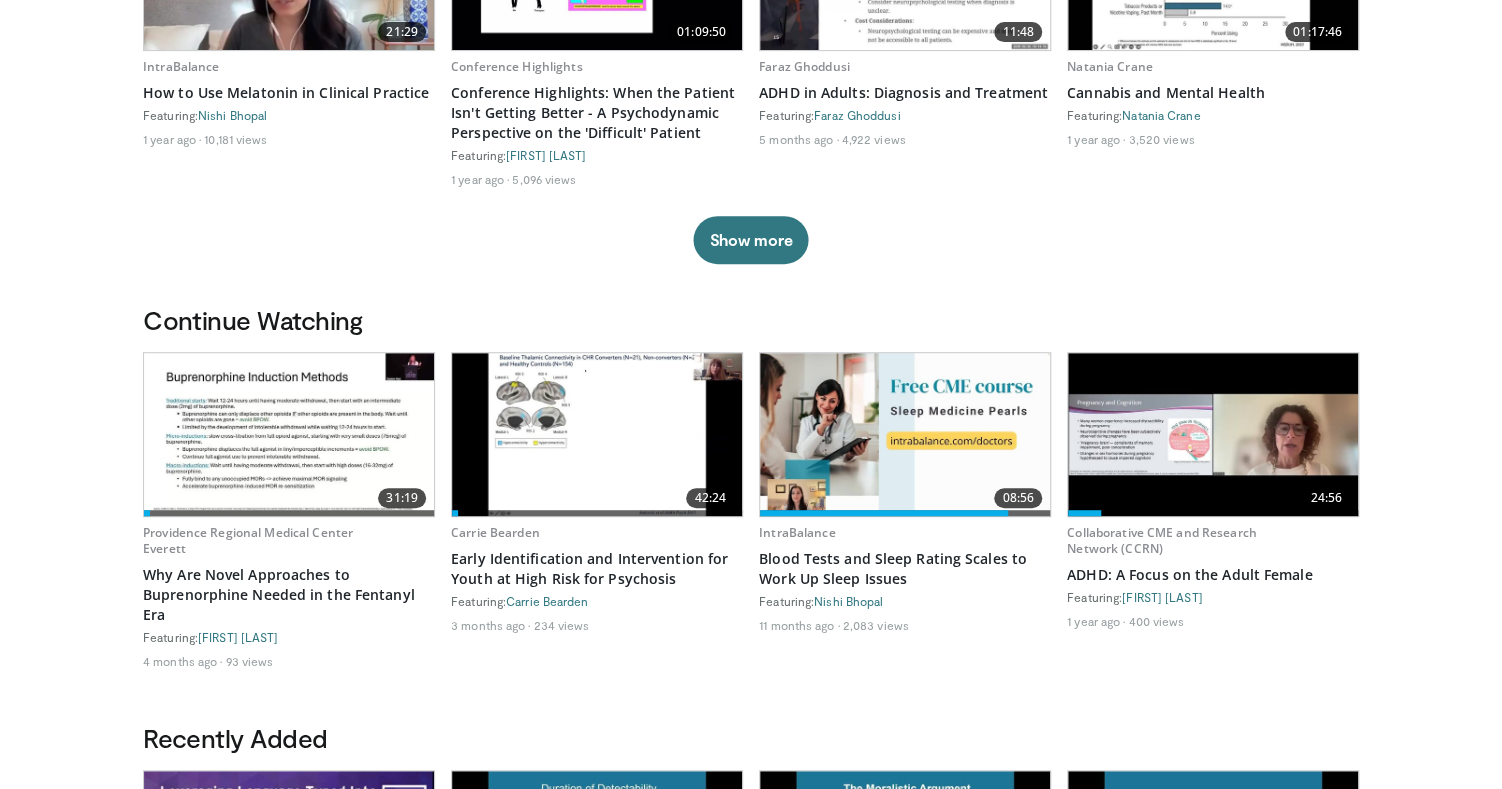 click at bounding box center (289, 434) 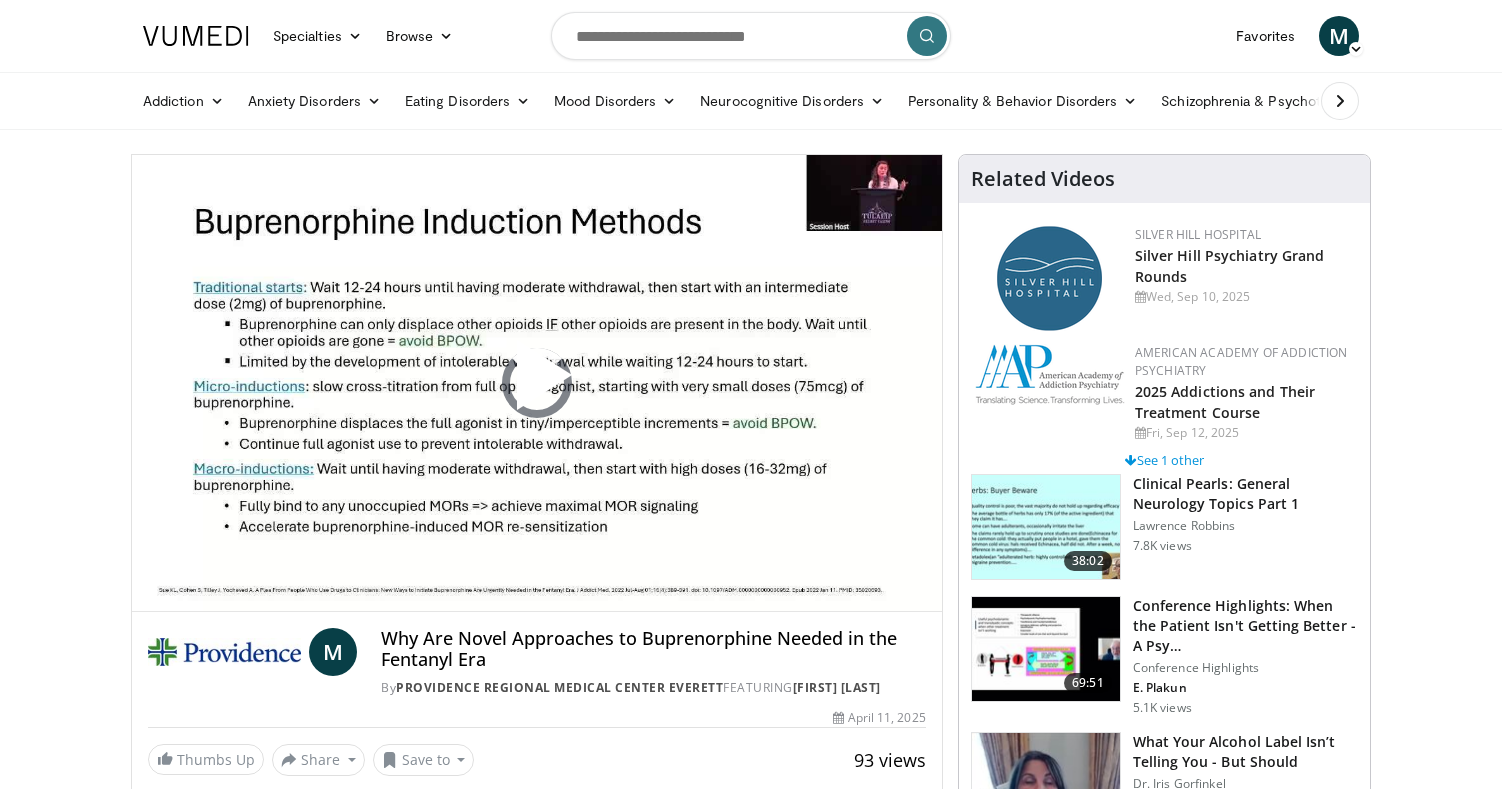 scroll, scrollTop: 0, scrollLeft: 0, axis: both 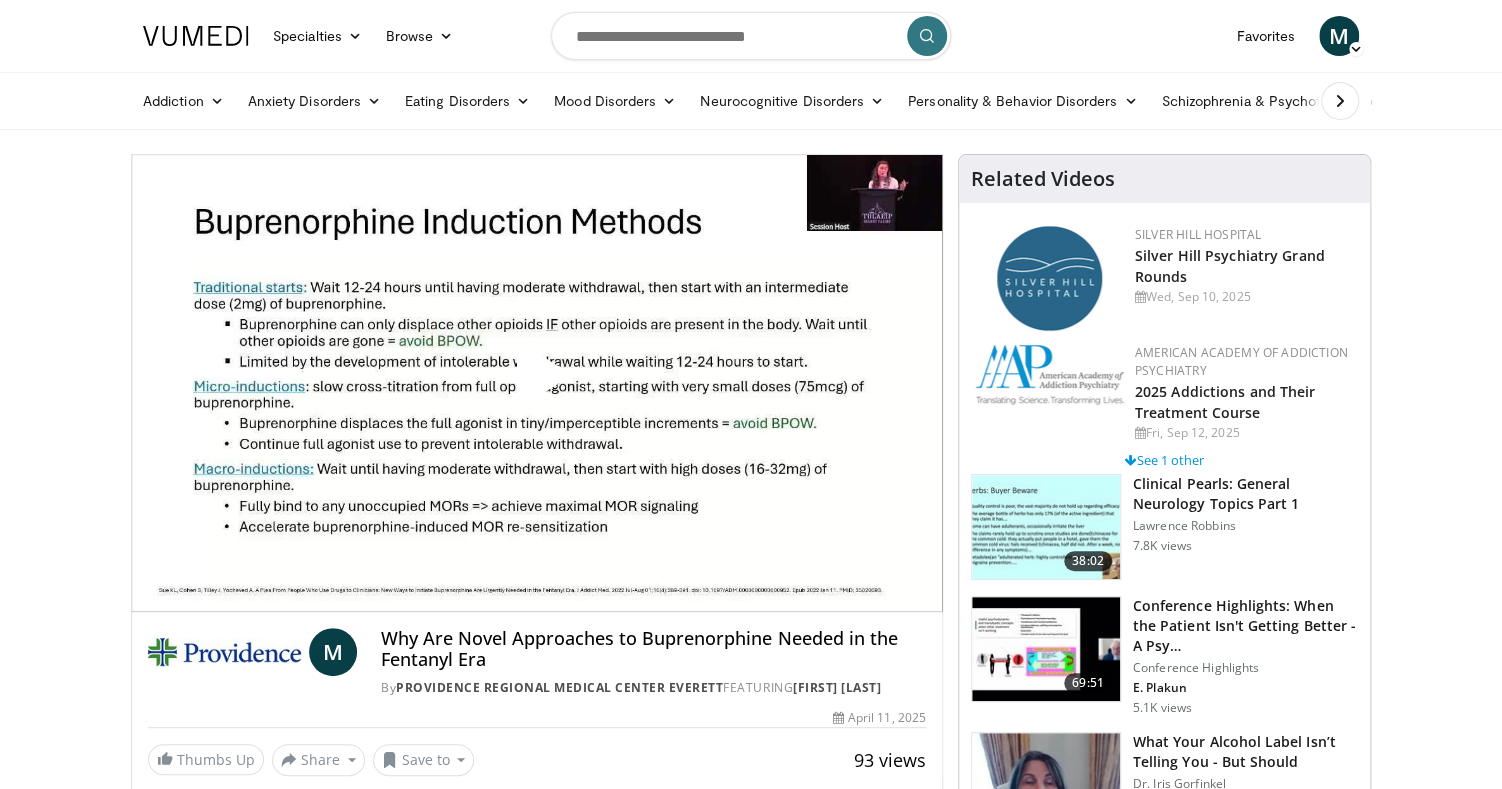 click at bounding box center [537, 383] 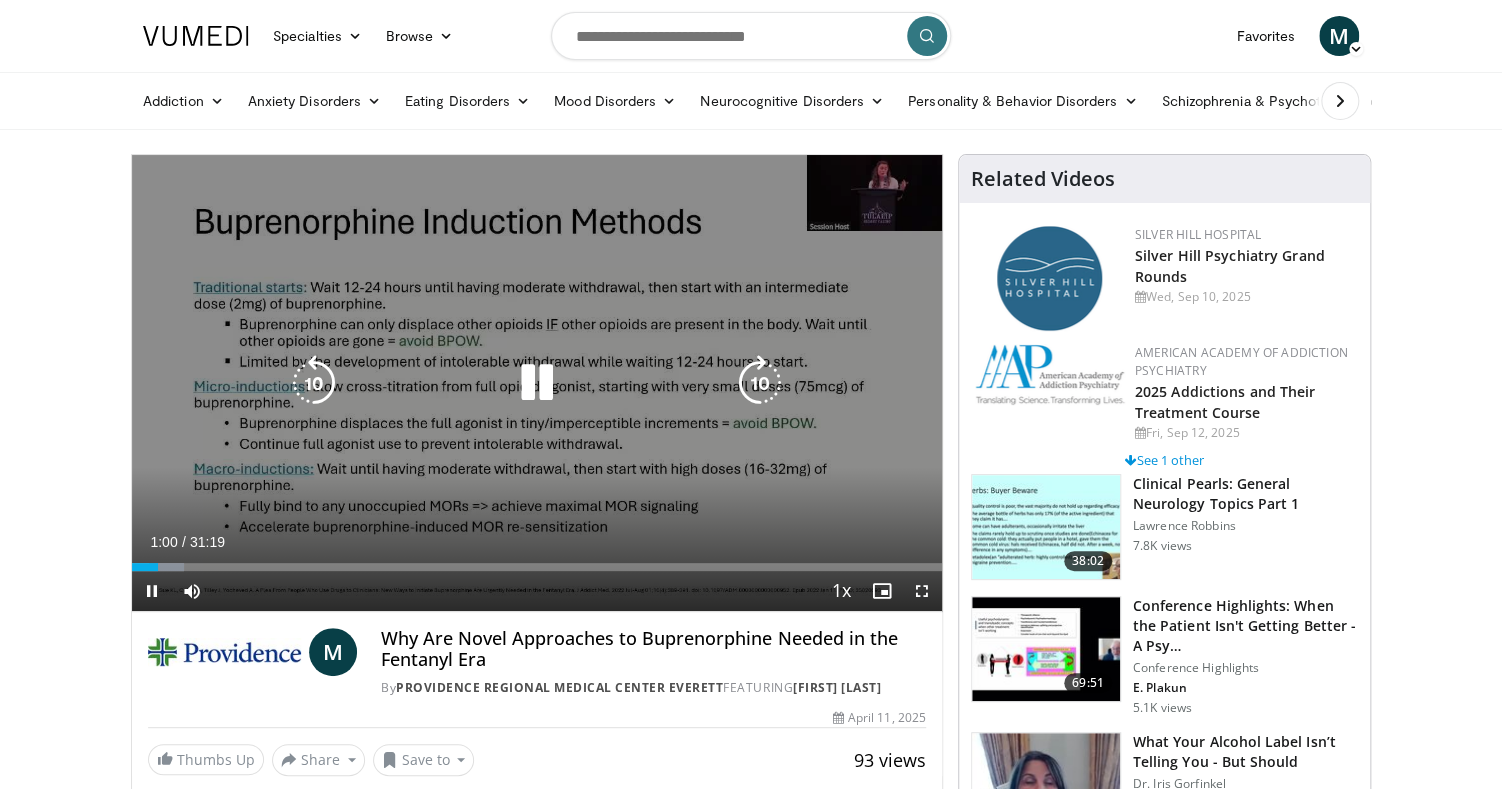 click at bounding box center (314, 383) 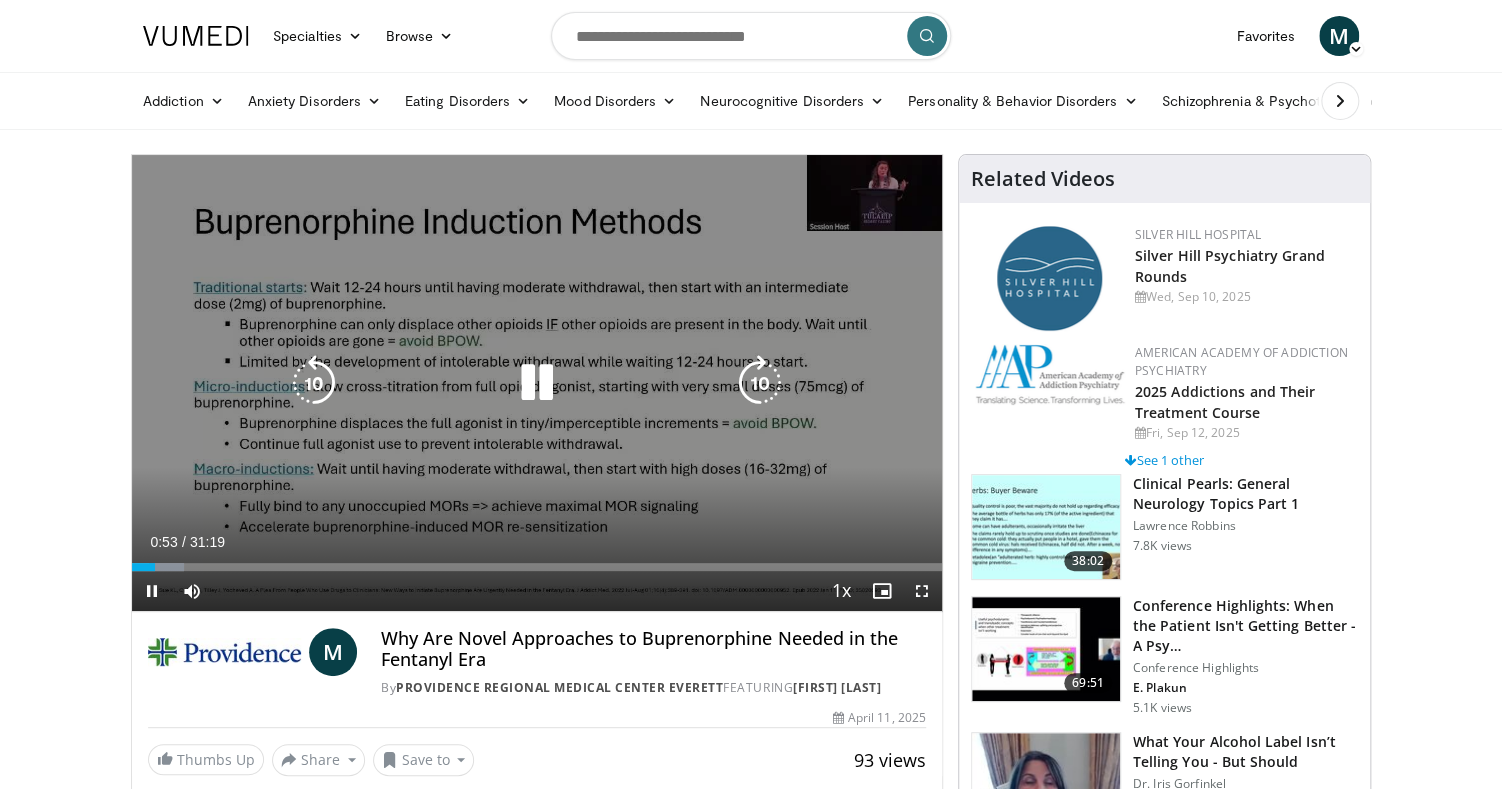 click at bounding box center (314, 383) 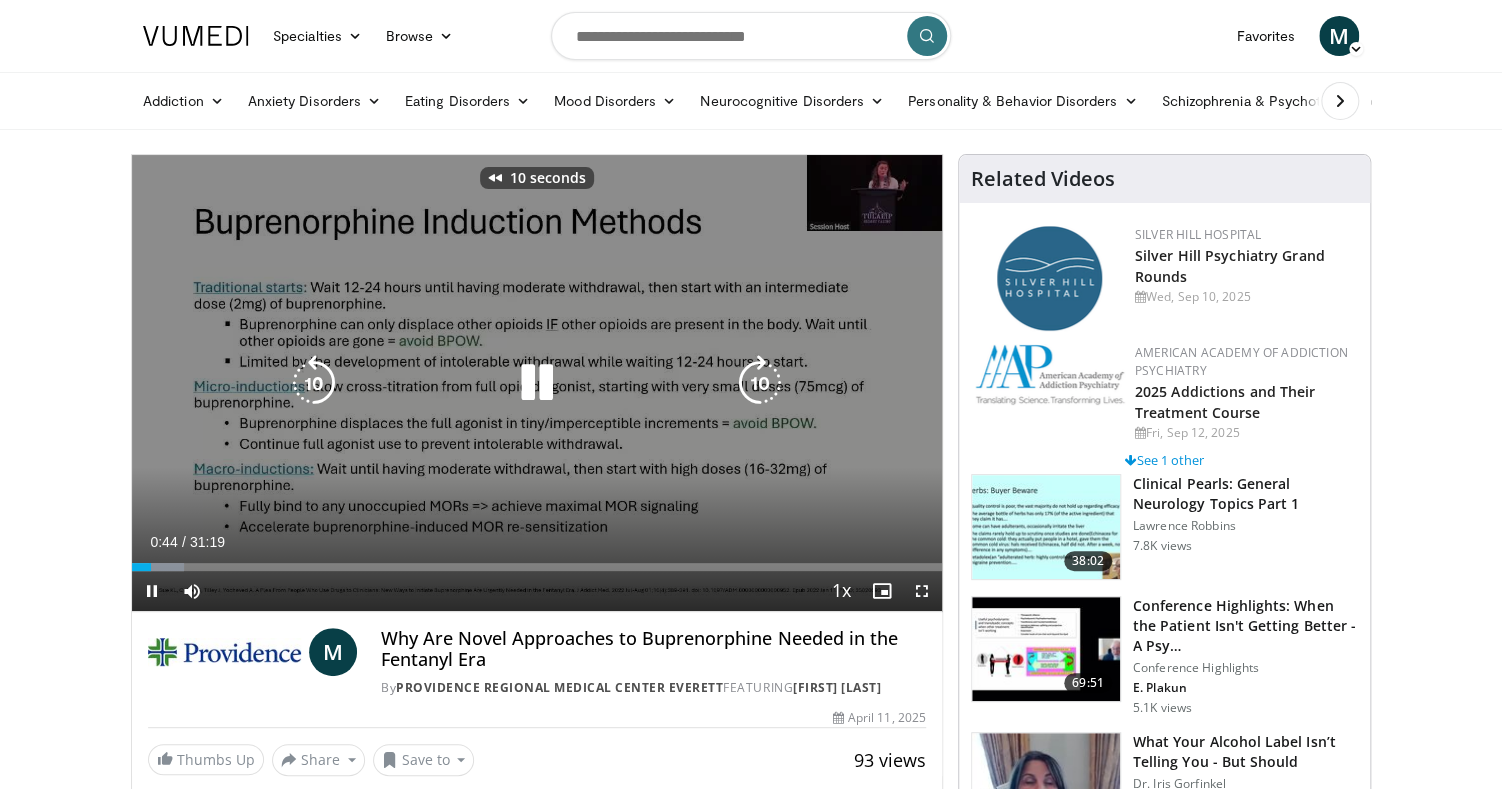 click at bounding box center (314, 383) 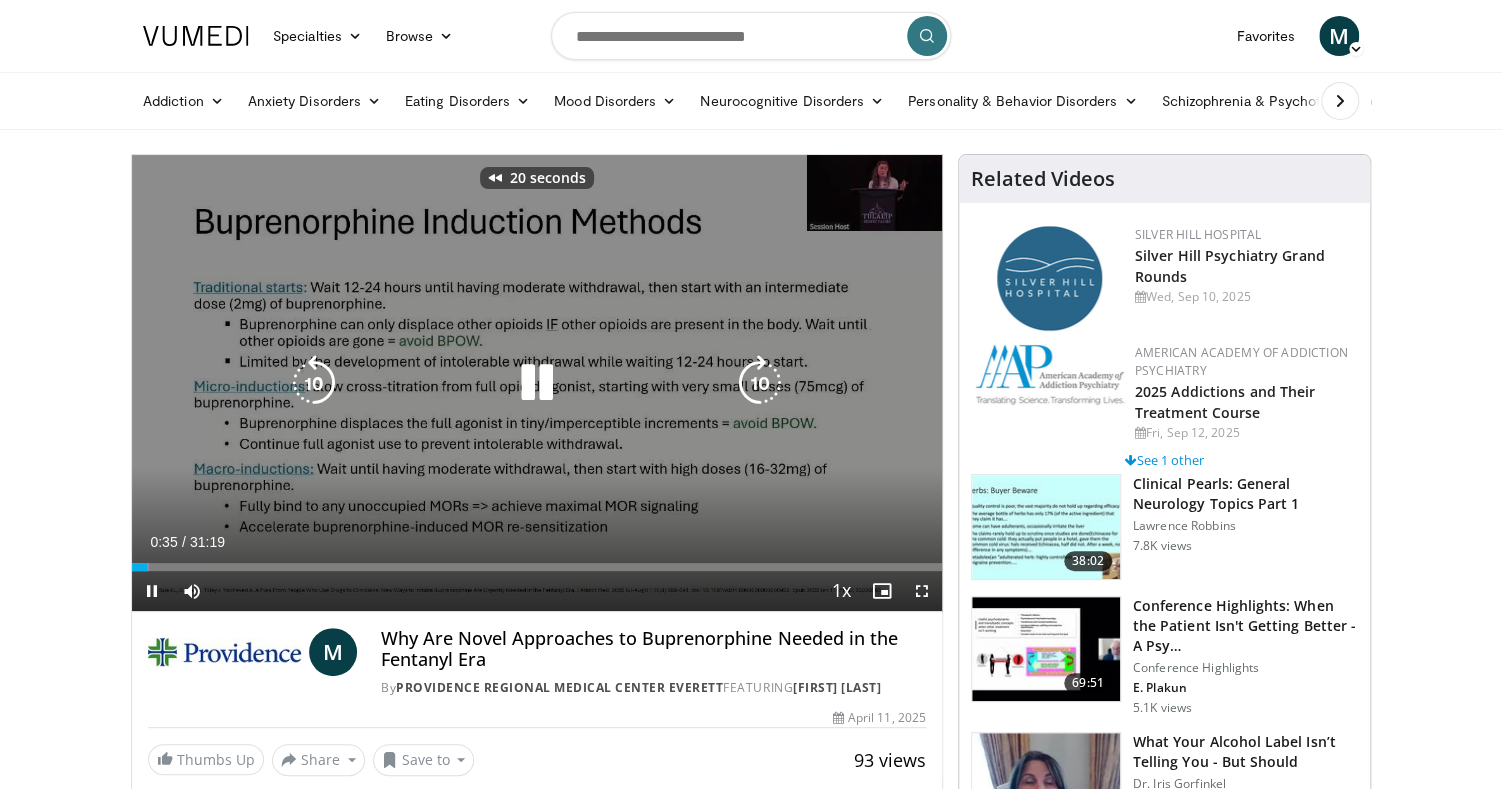 click at bounding box center [314, 383] 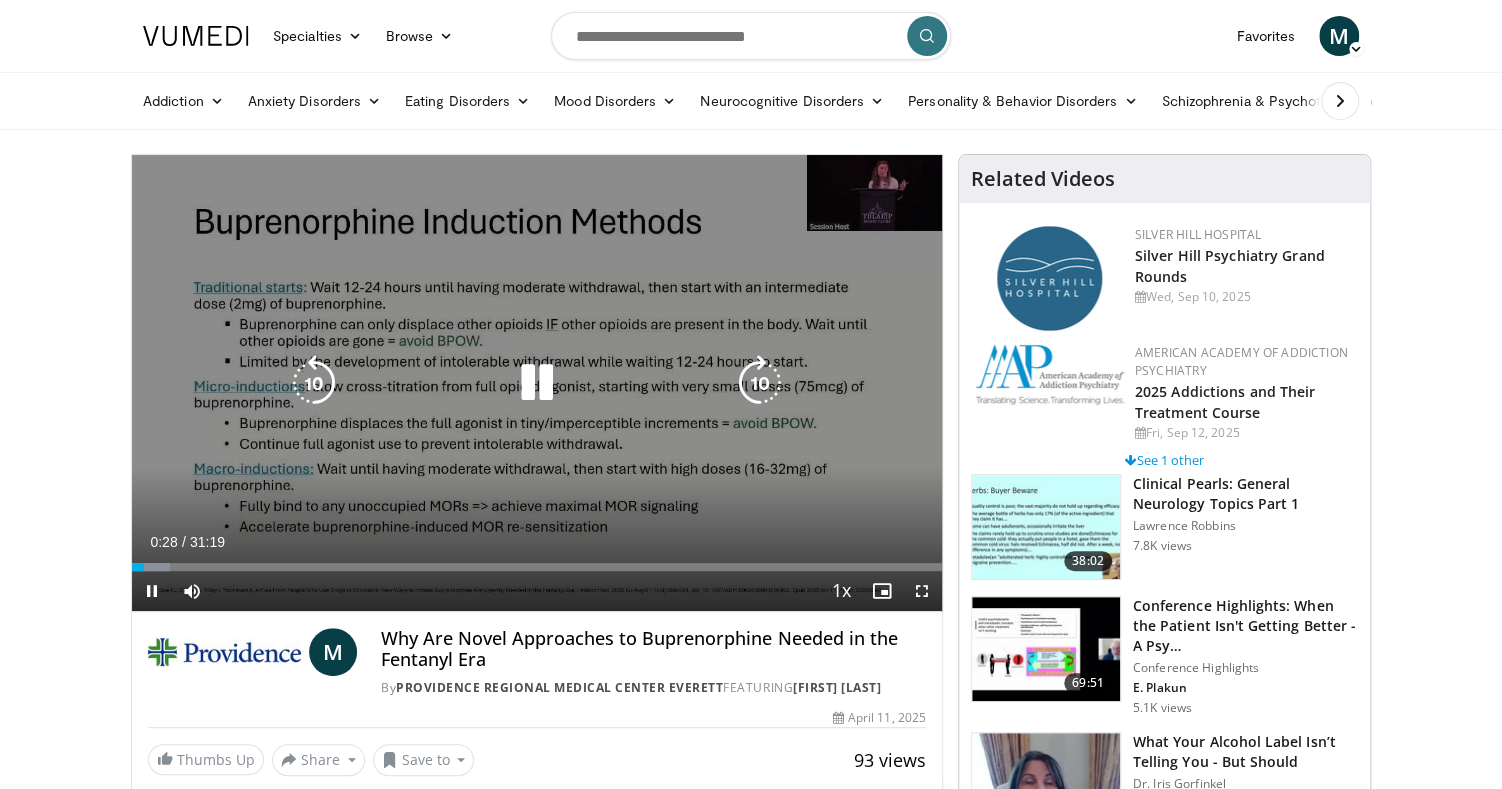 click at bounding box center [537, 383] 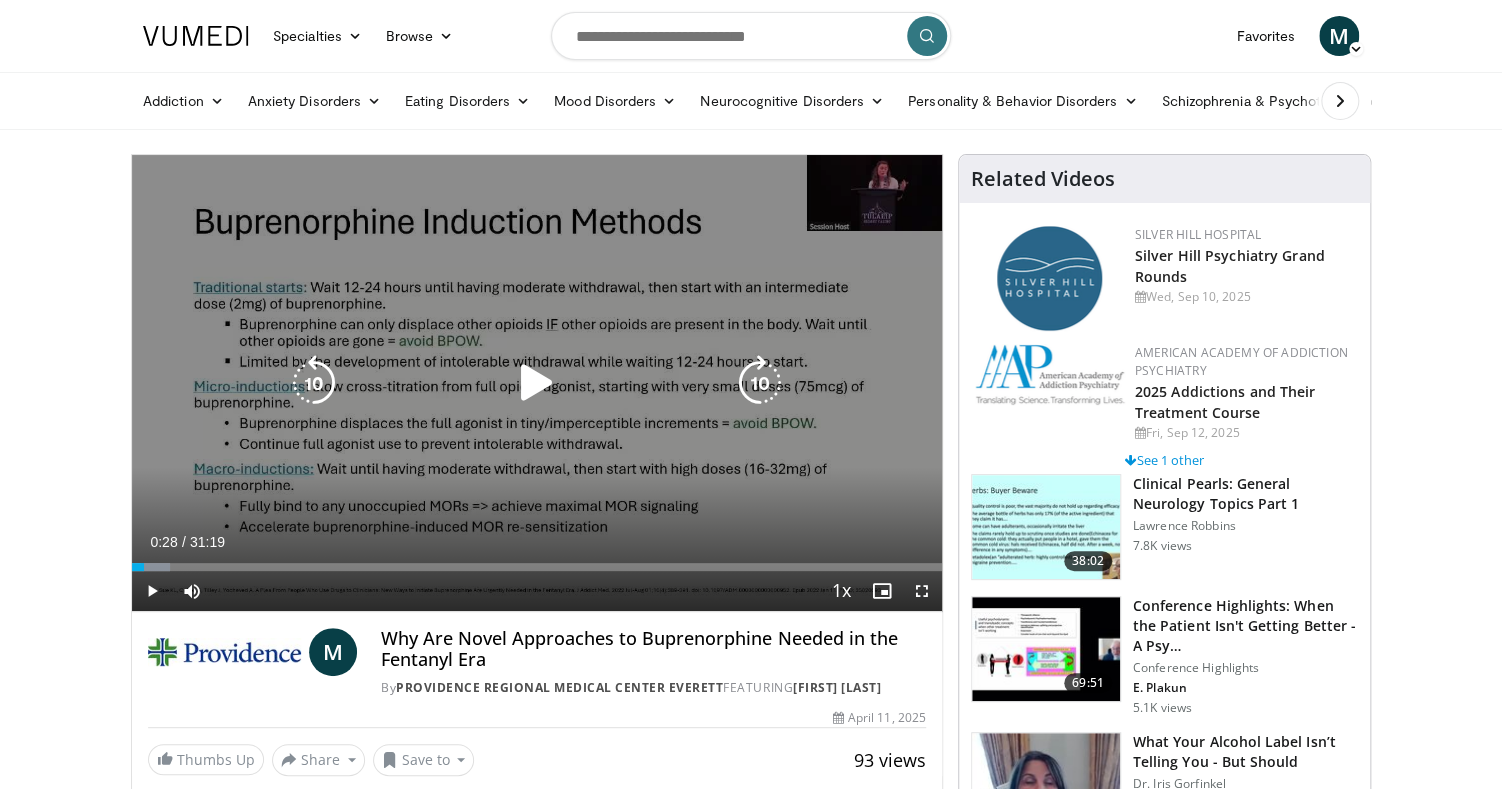 click at bounding box center [314, 383] 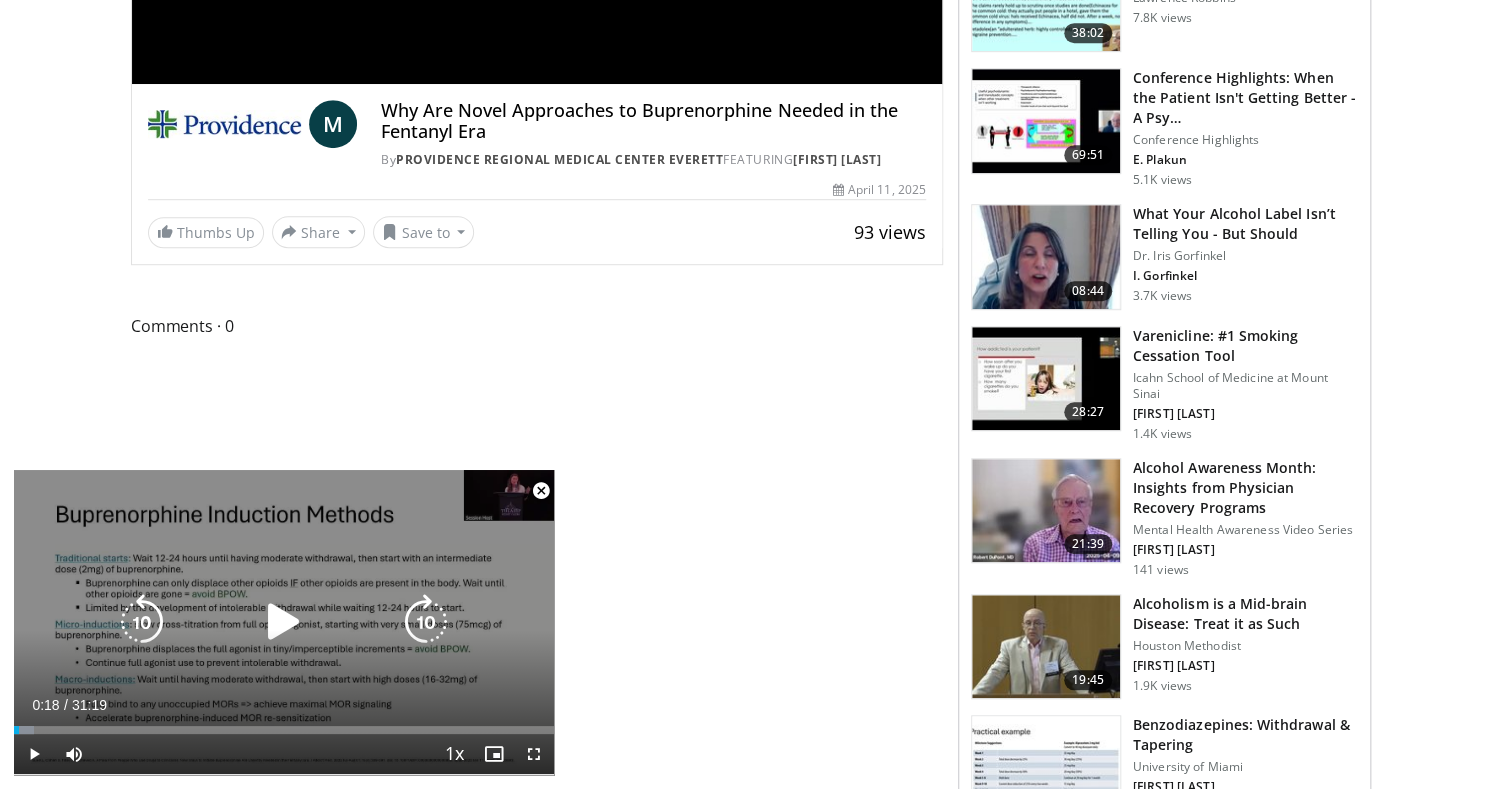 scroll, scrollTop: 422, scrollLeft: 0, axis: vertical 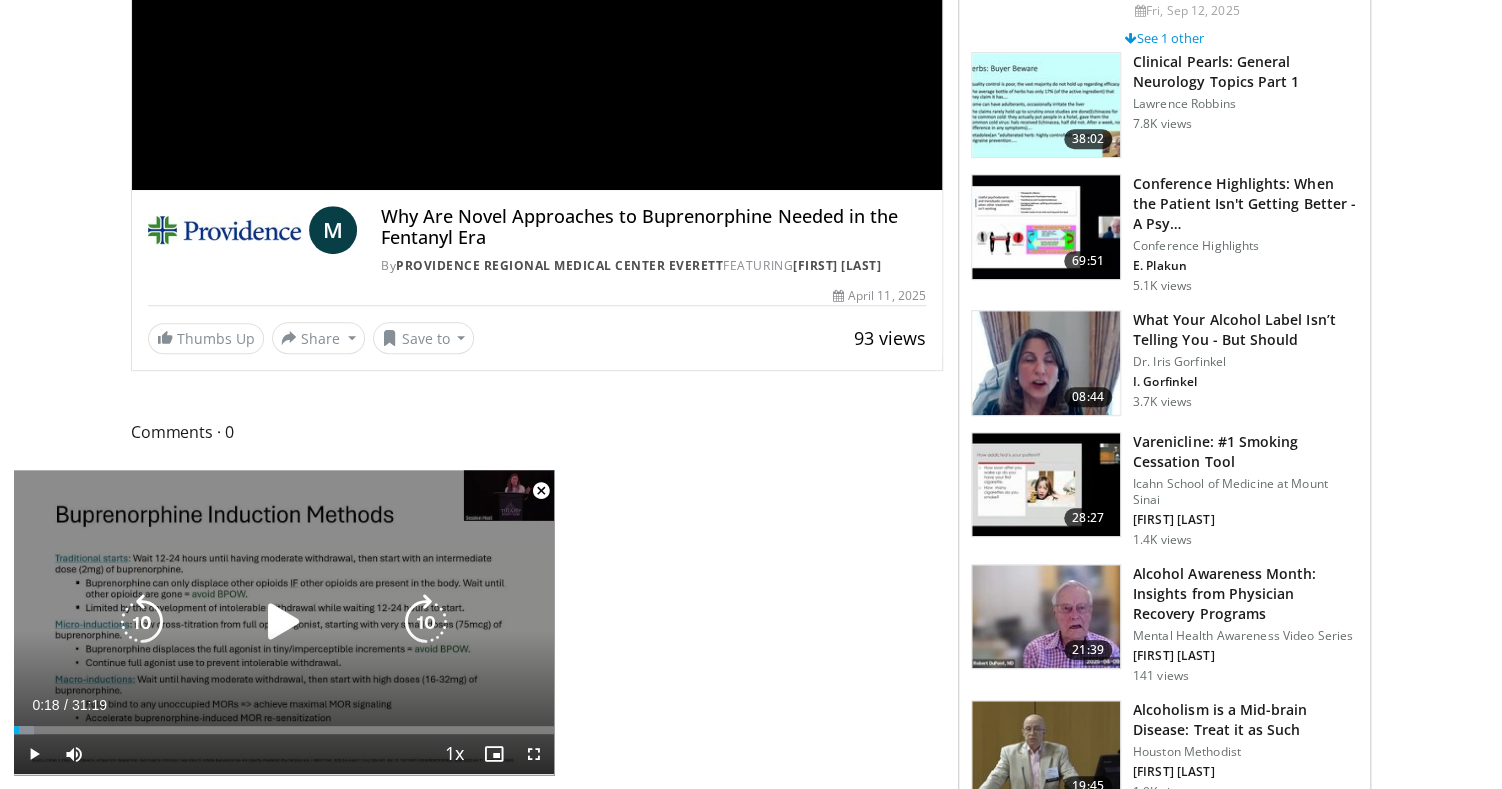 click at bounding box center (142, 622) 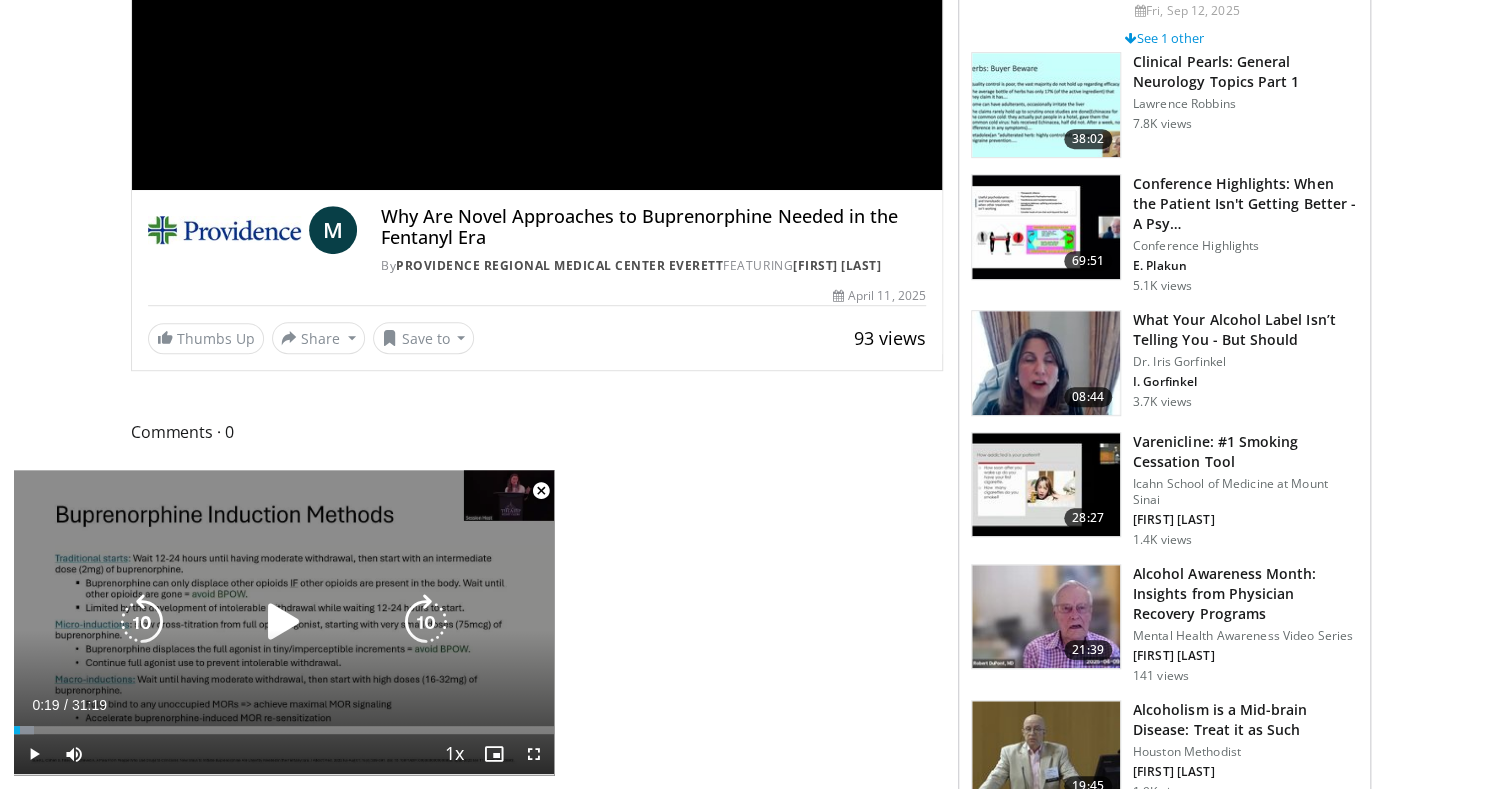click at bounding box center (142, 622) 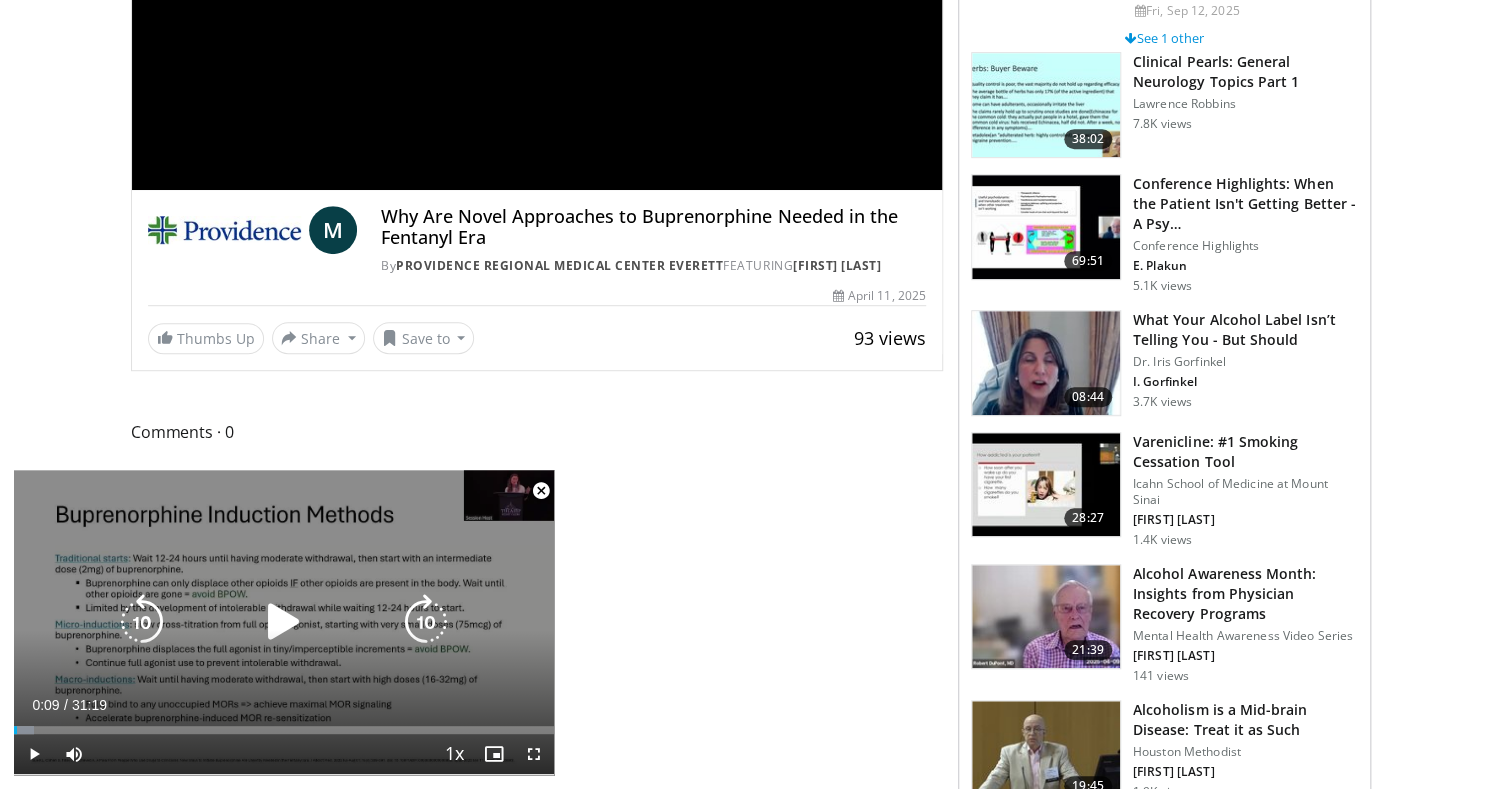 click at bounding box center [284, 622] 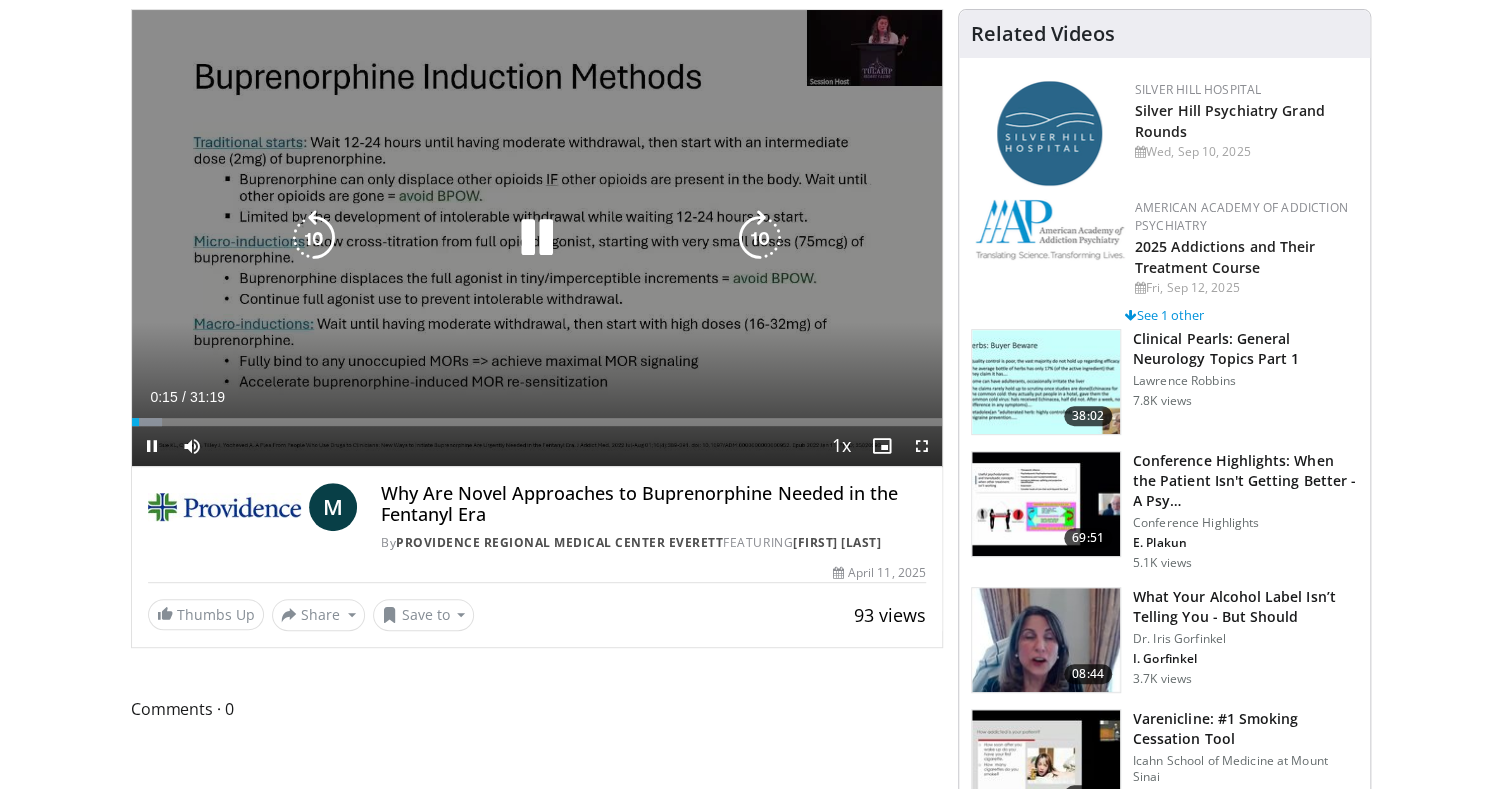 scroll, scrollTop: 105, scrollLeft: 0, axis: vertical 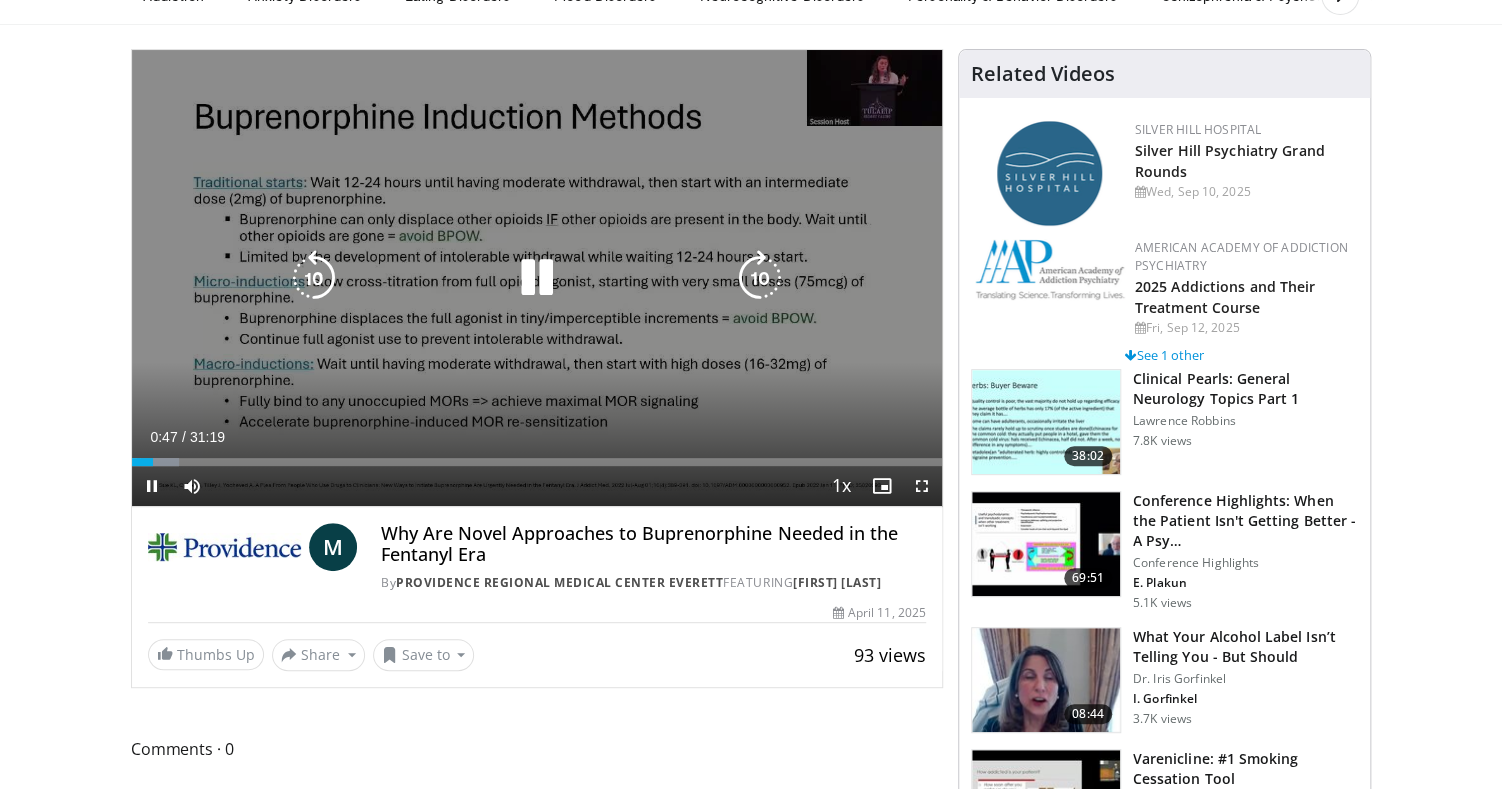 click on "10 seconds
Tap to unmute" at bounding box center (537, 278) 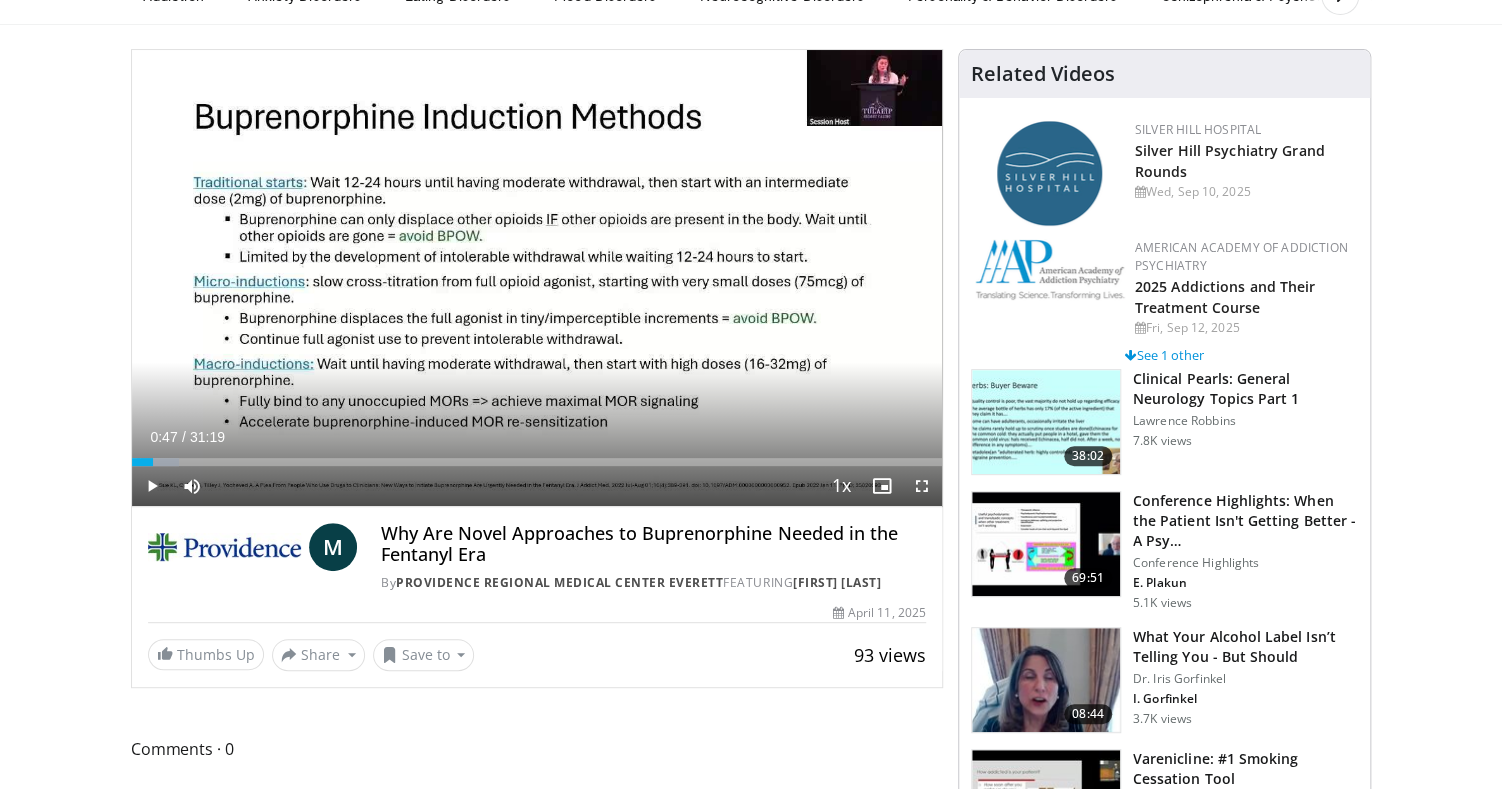 click on "10 seconds
Tap to unmute" at bounding box center (537, 278) 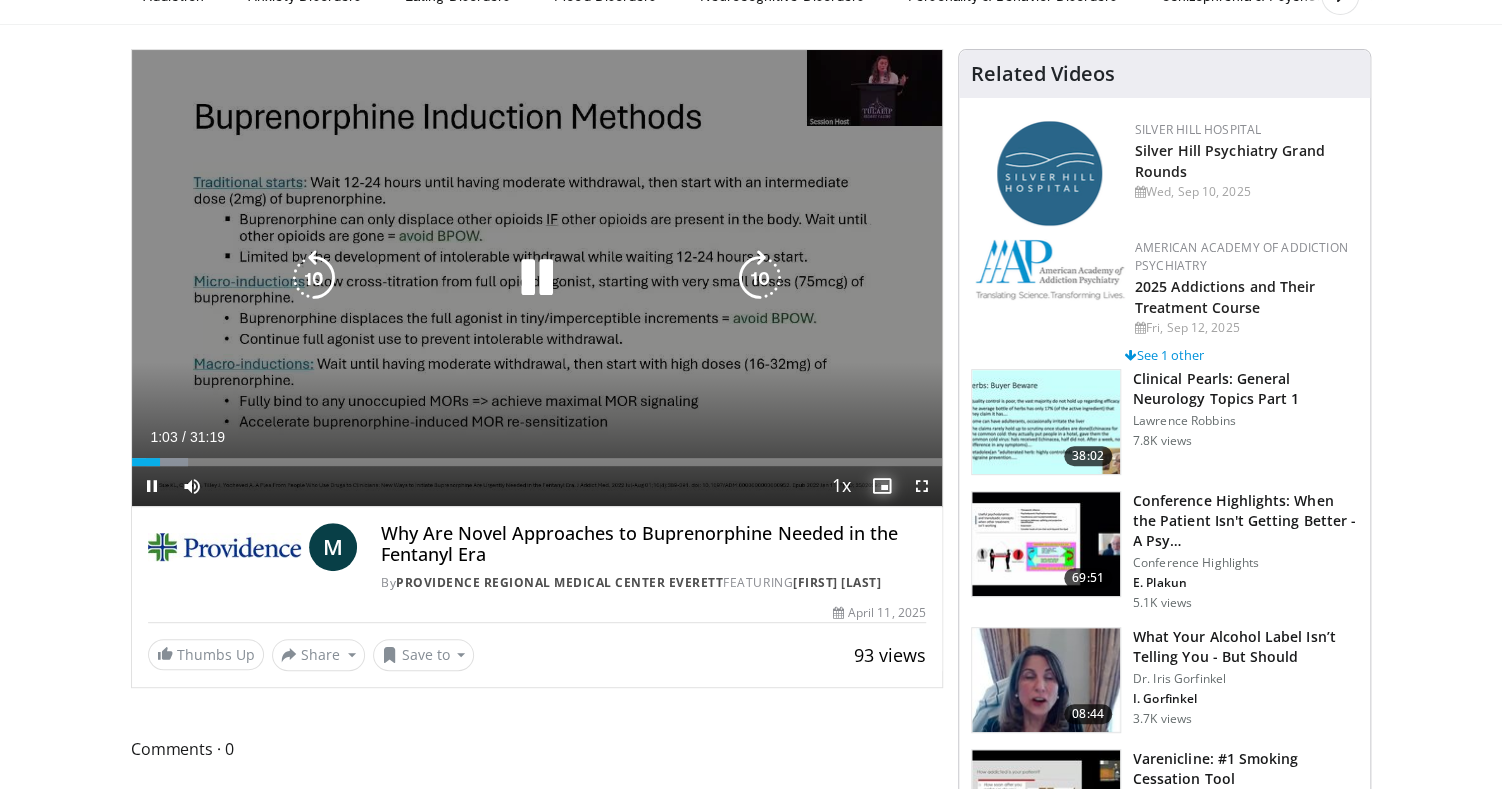 click at bounding box center [882, 486] 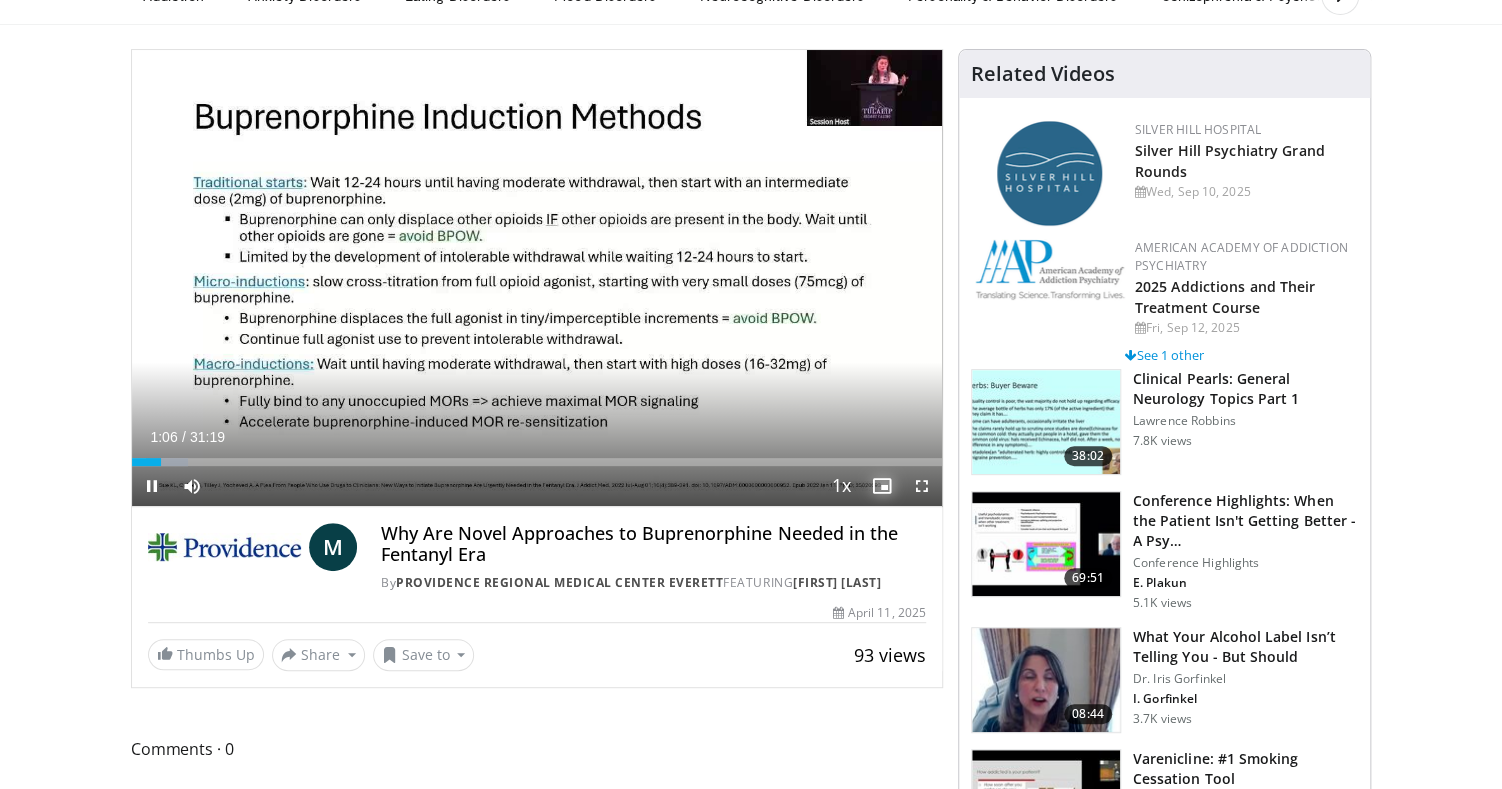 click at bounding box center (882, 486) 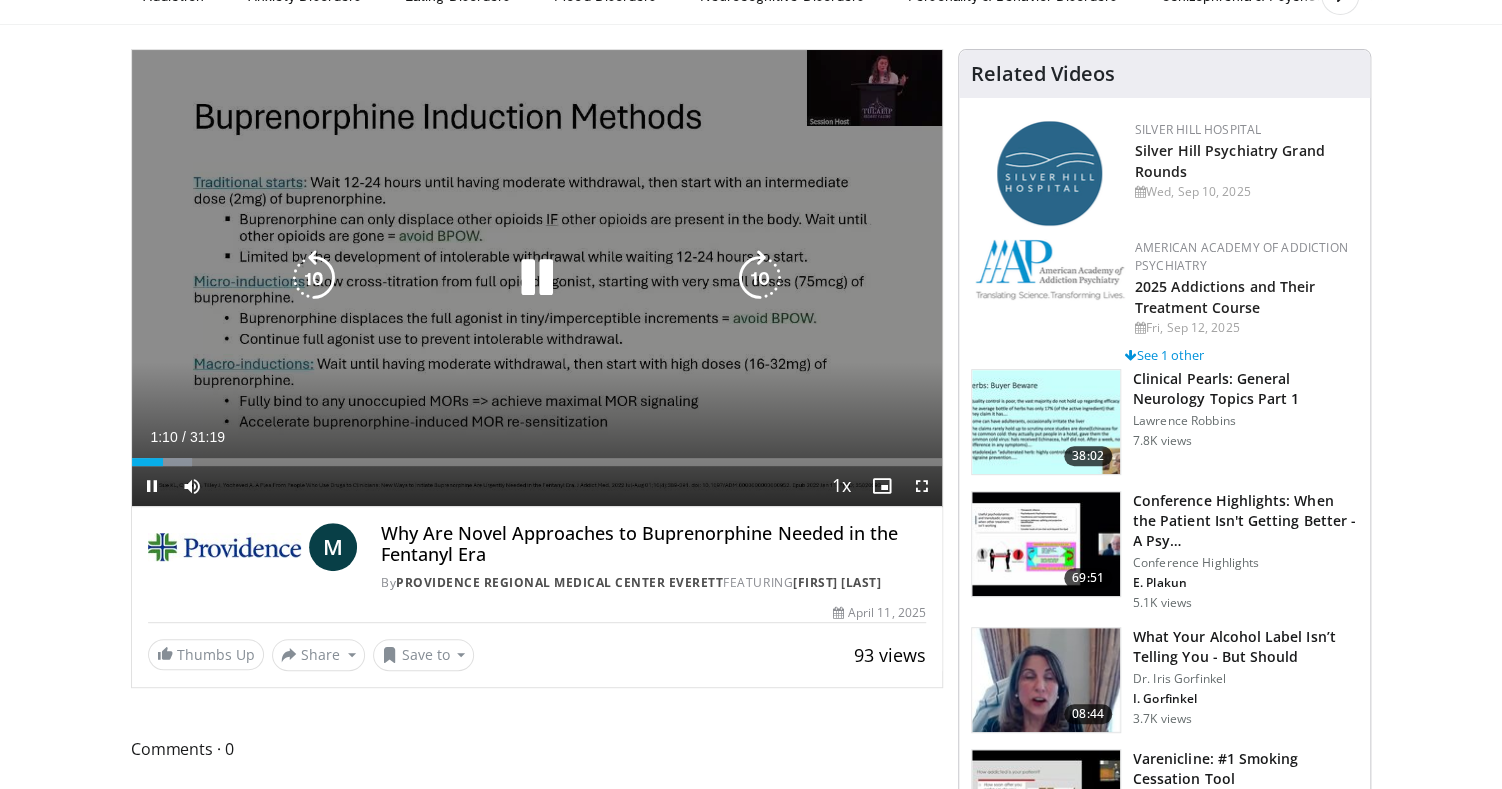 click on "**********" at bounding box center (537, 278) 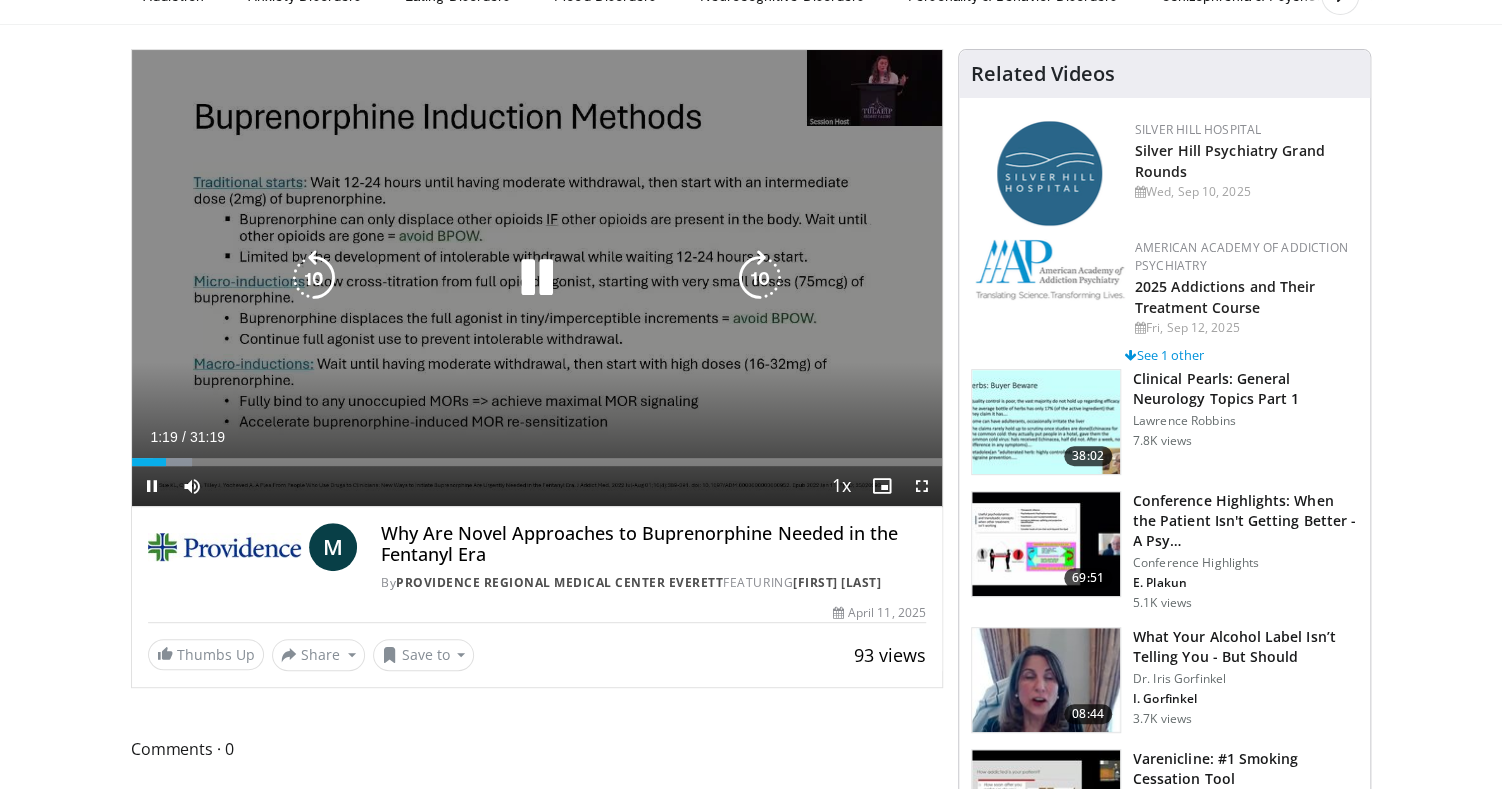 click on "10 seconds
Tap to unmute" at bounding box center [537, 278] 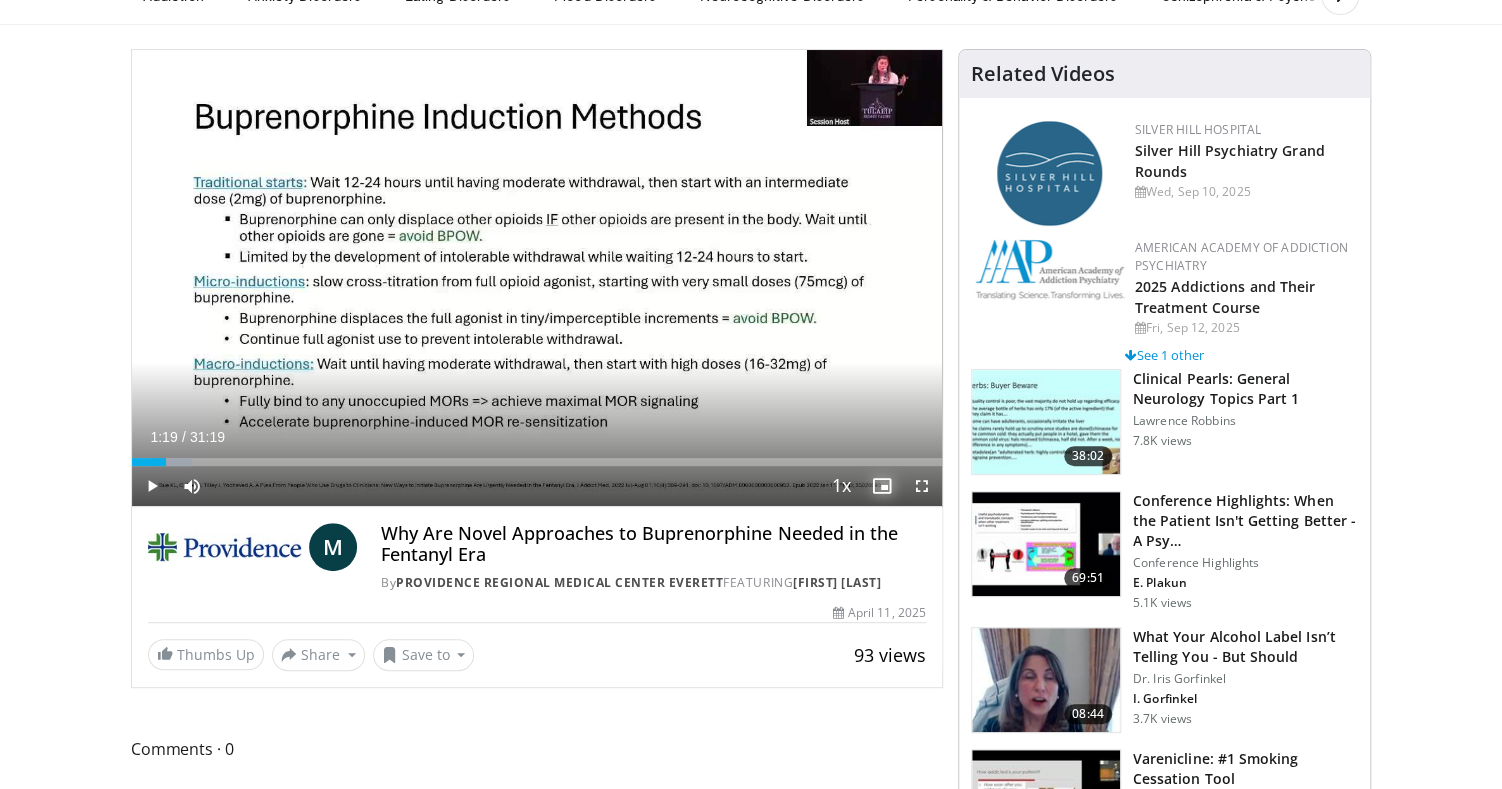 click at bounding box center [882, 486] 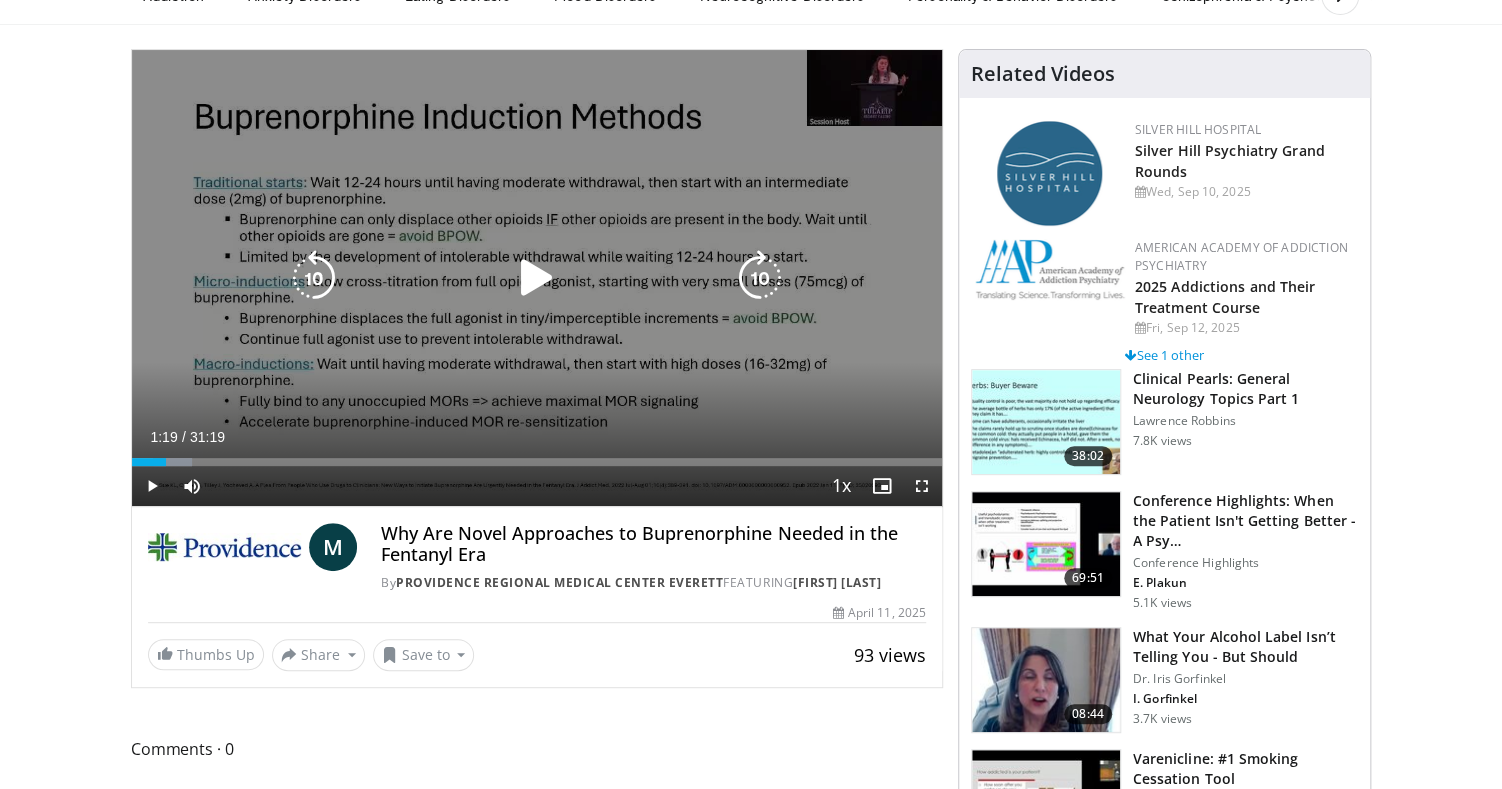 click at bounding box center (537, 278) 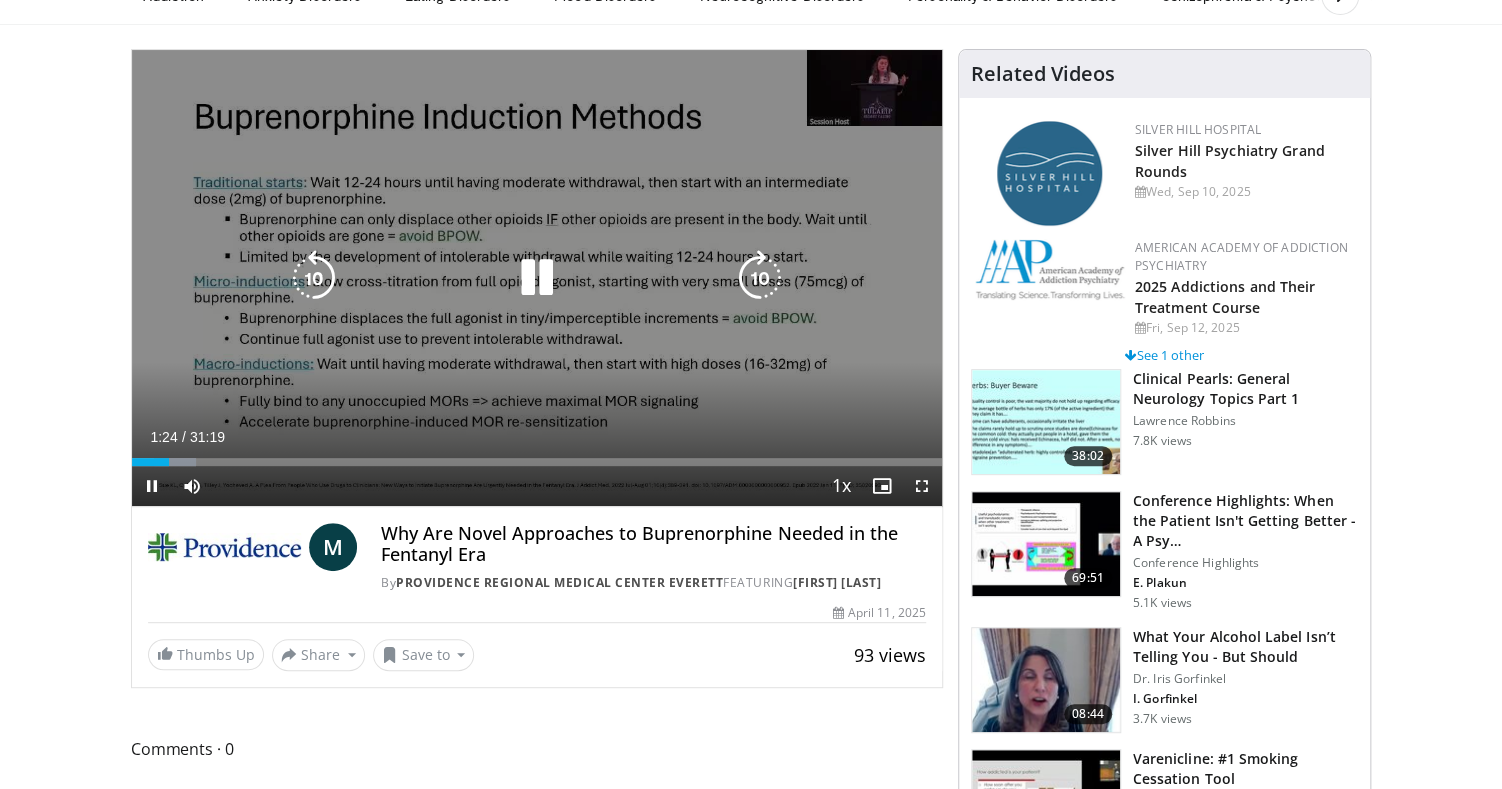 click on "10 seconds
Tap to unmute" at bounding box center [537, 278] 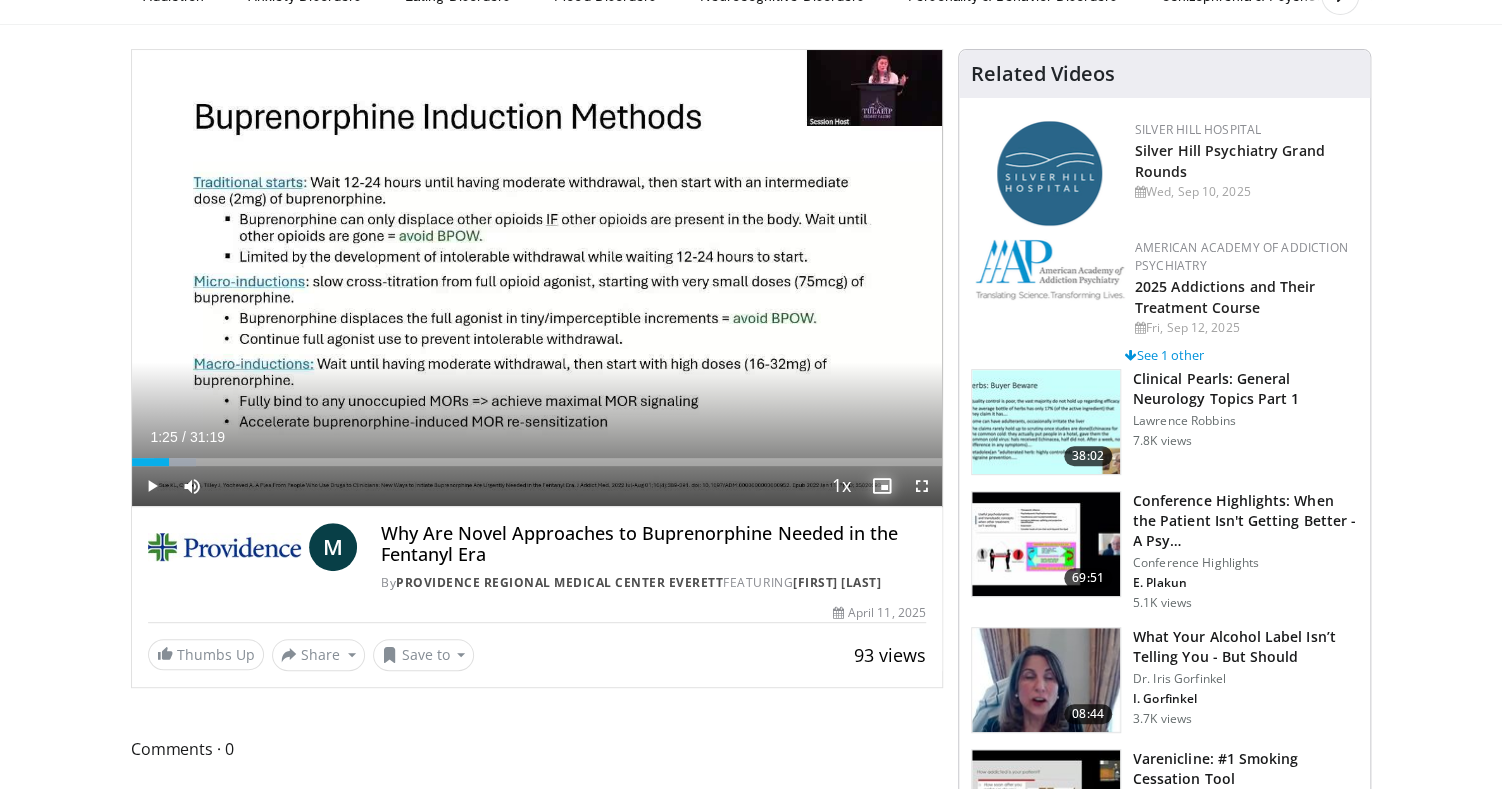 click at bounding box center (882, 486) 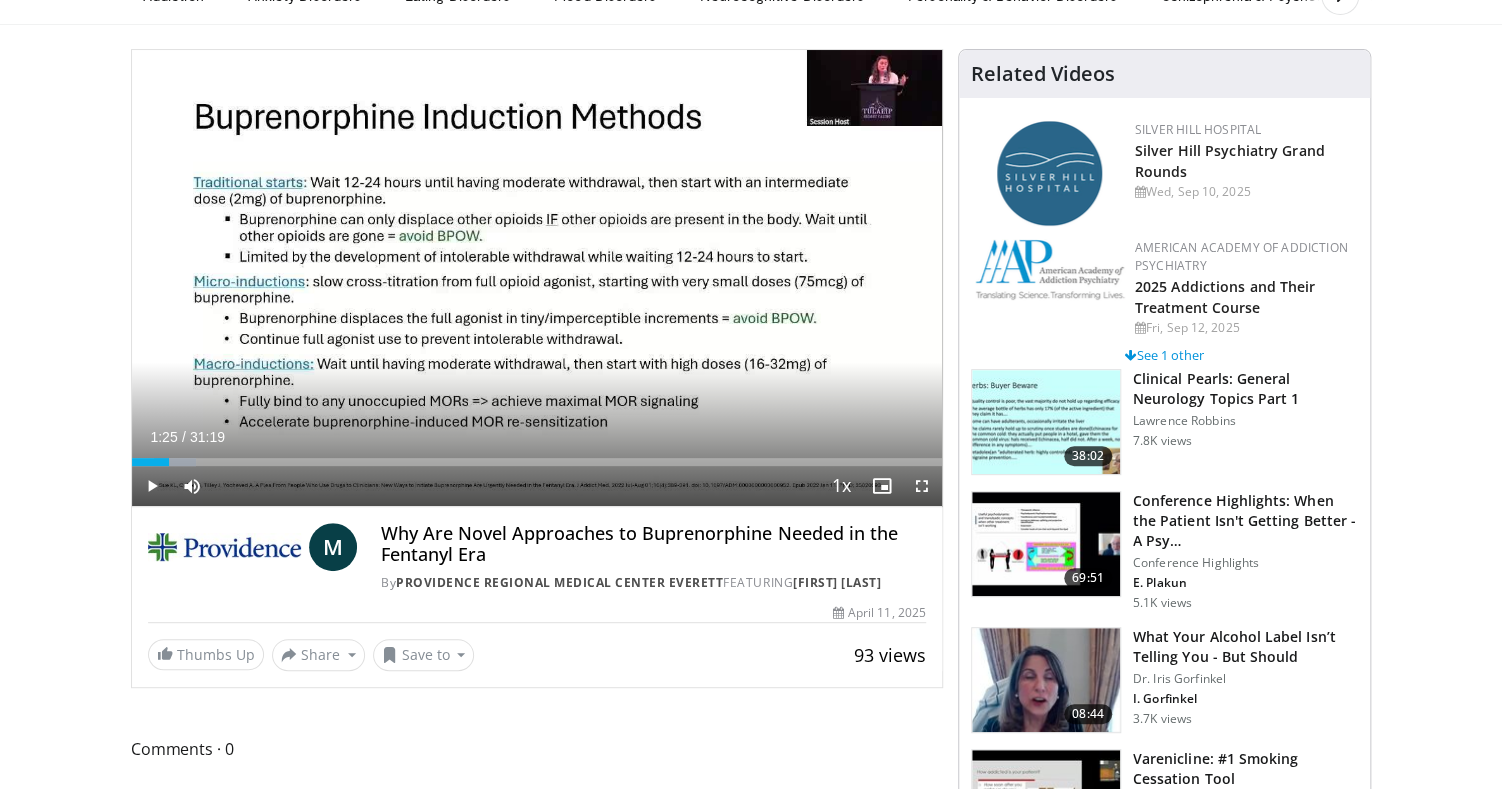 click on "Why Are Novel Approaches to Buprenorphine Needed in the Fentanyl Era" at bounding box center (653, 544) 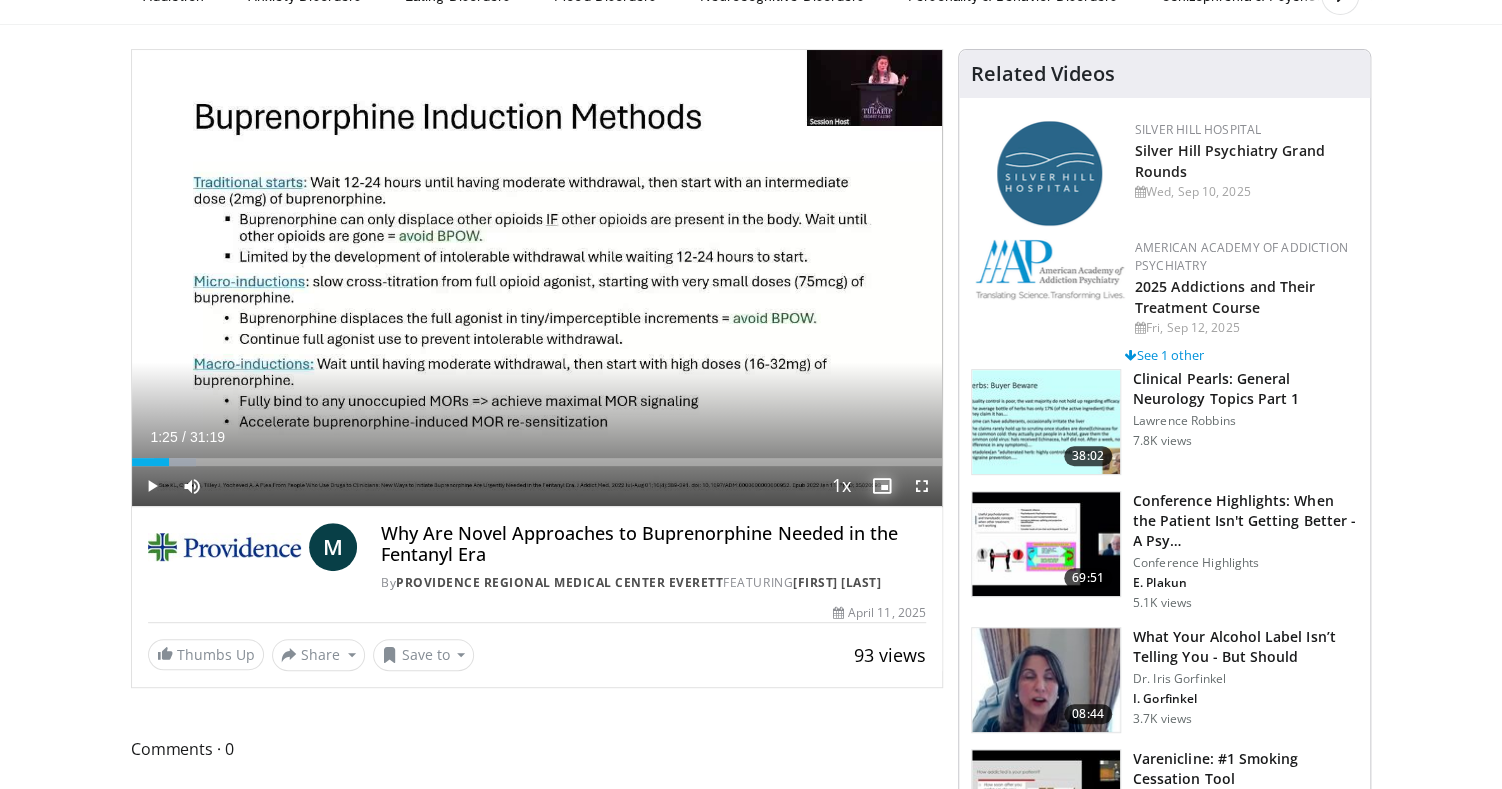 click at bounding box center (882, 486) 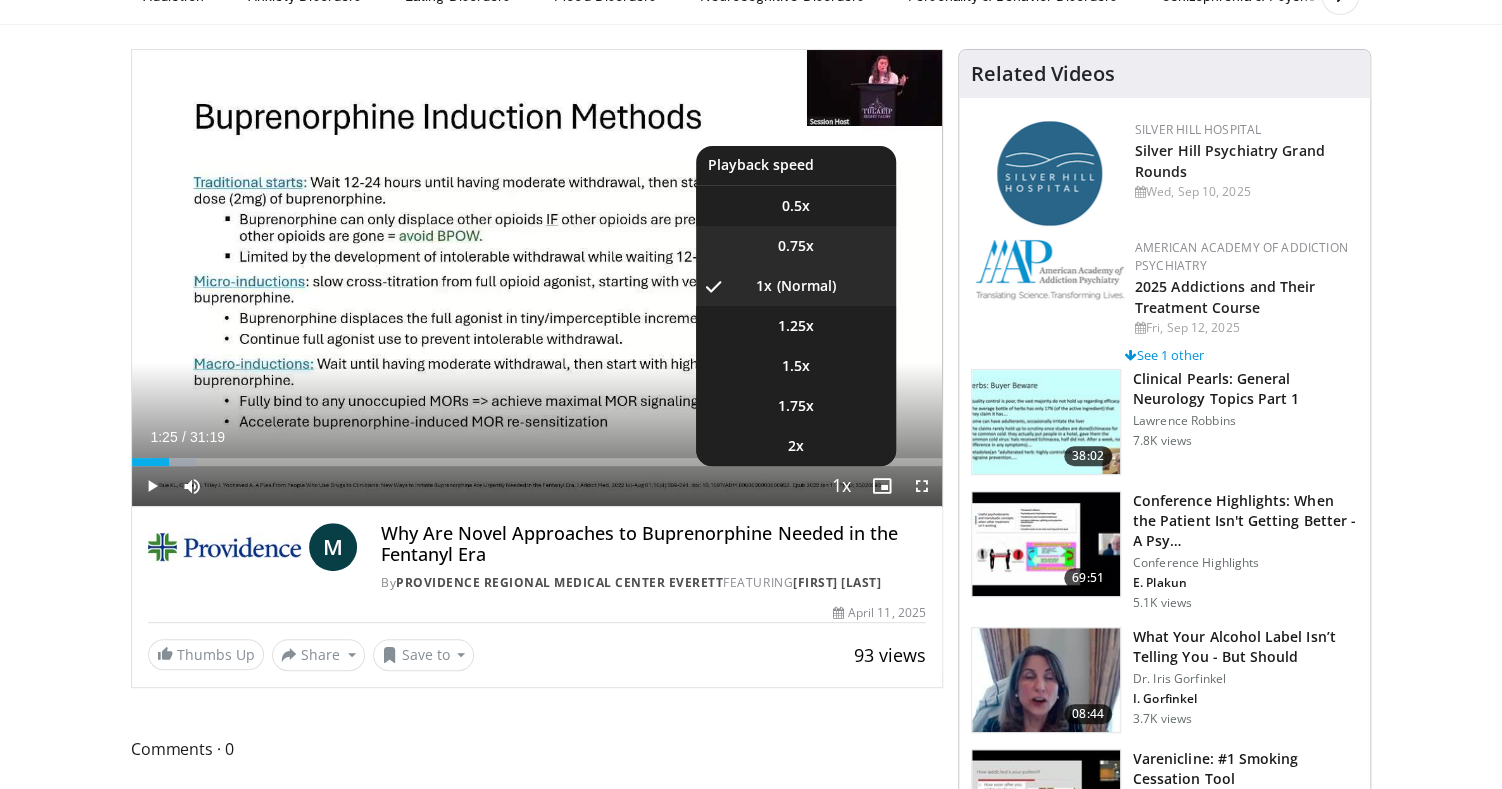 click on "0.75x" at bounding box center (796, 246) 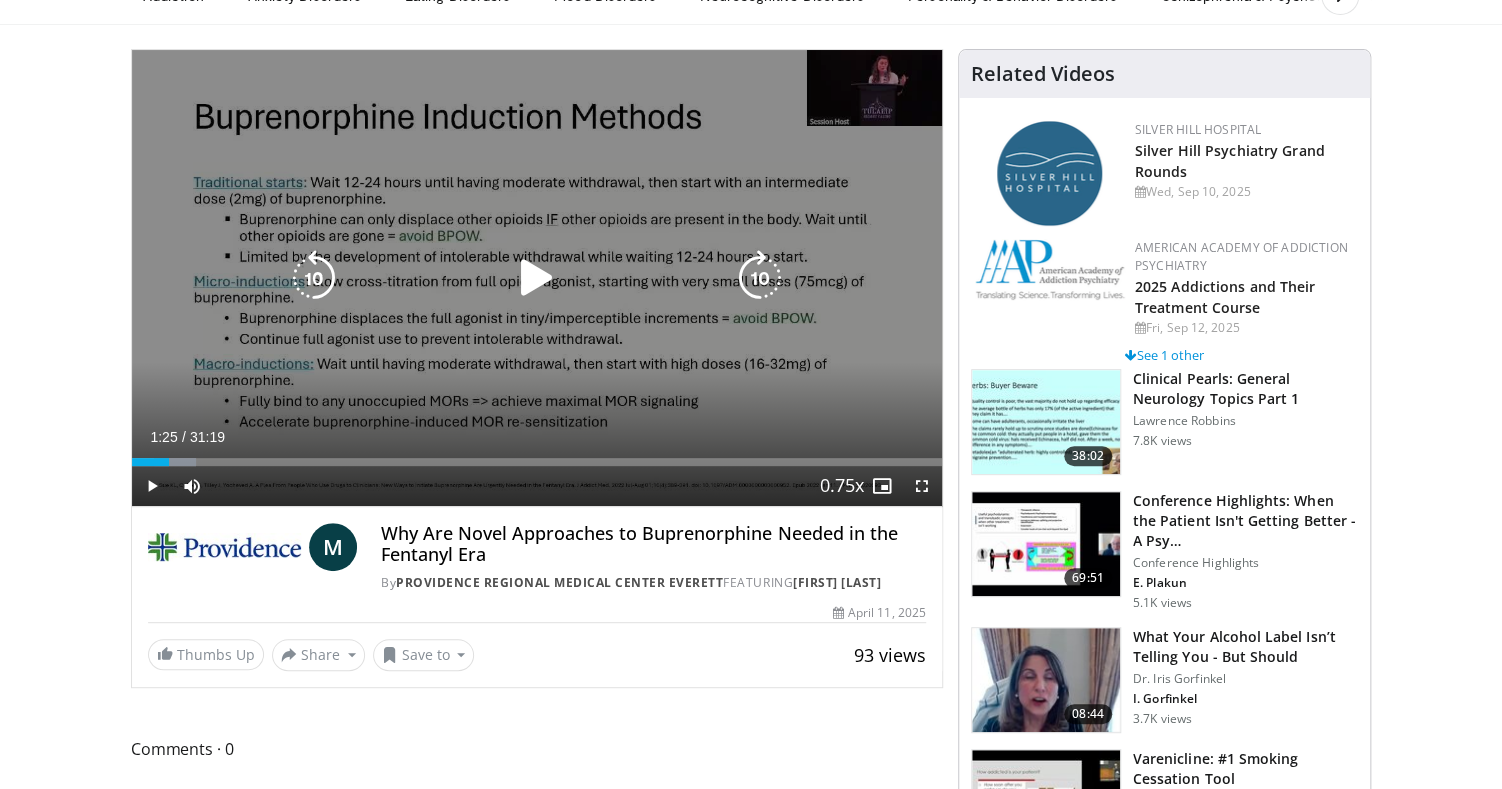 click at bounding box center (537, 278) 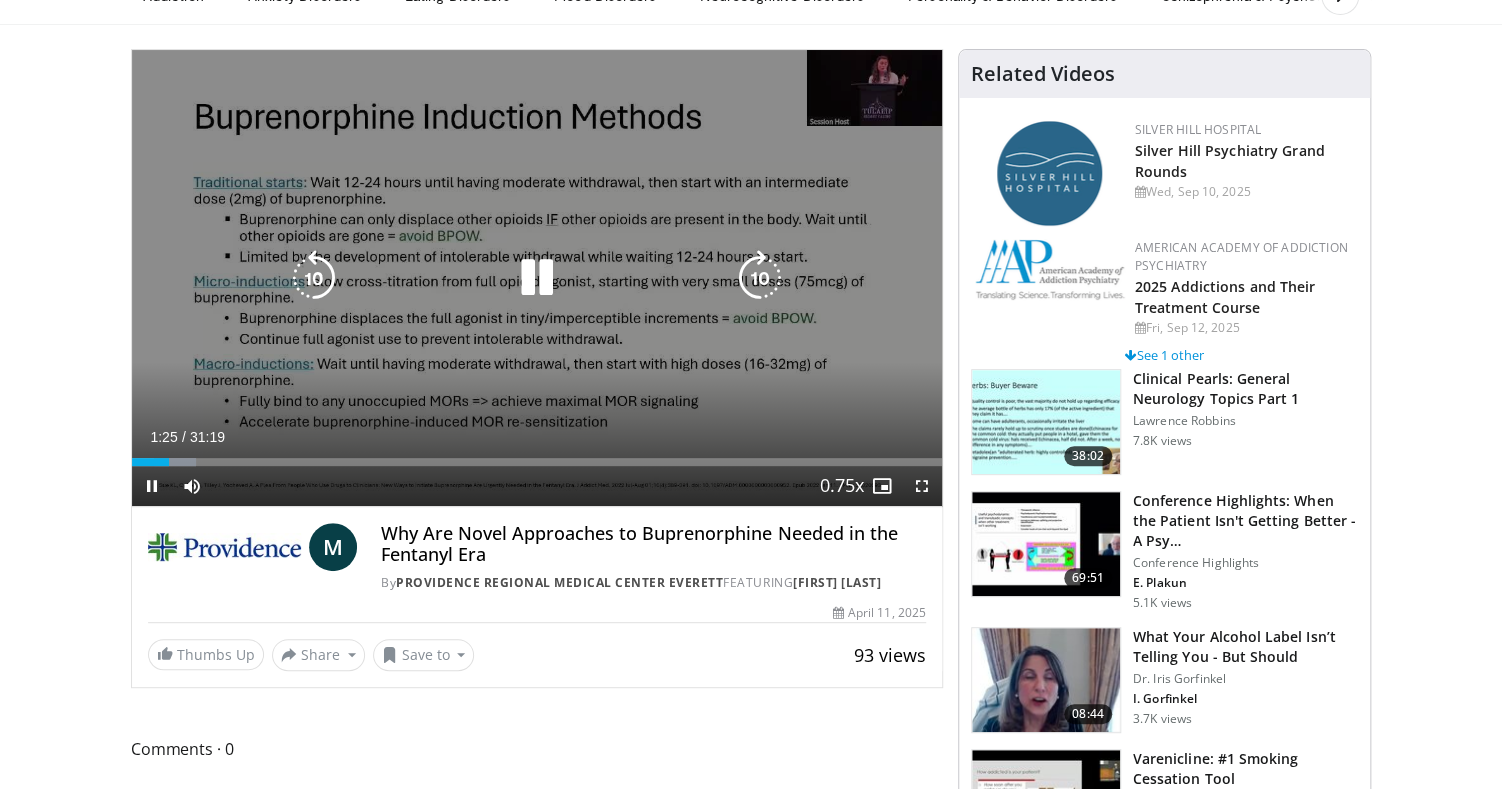 click at bounding box center (537, 278) 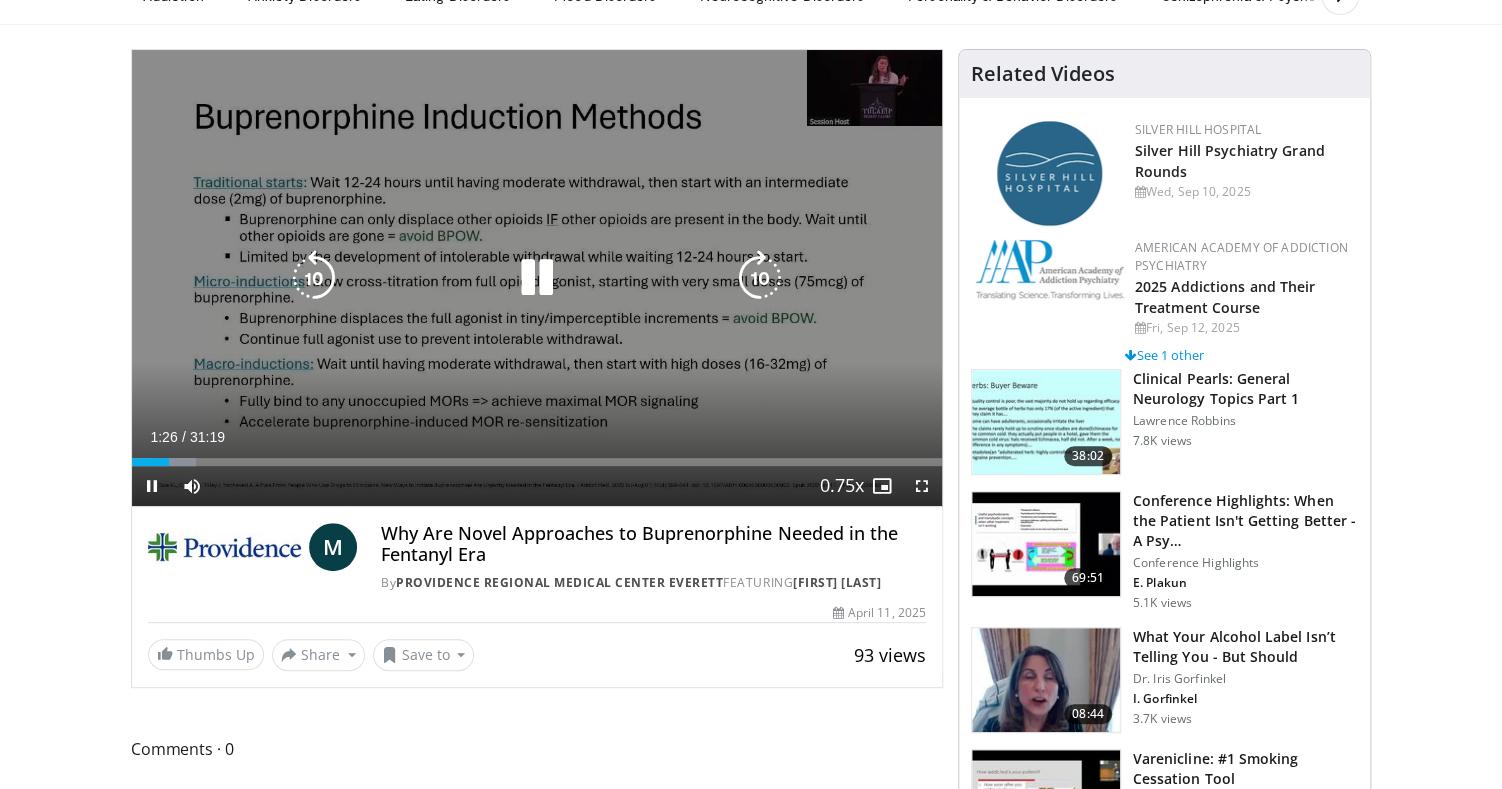 click on "10 seconds
Tap to unmute" at bounding box center (537, 278) 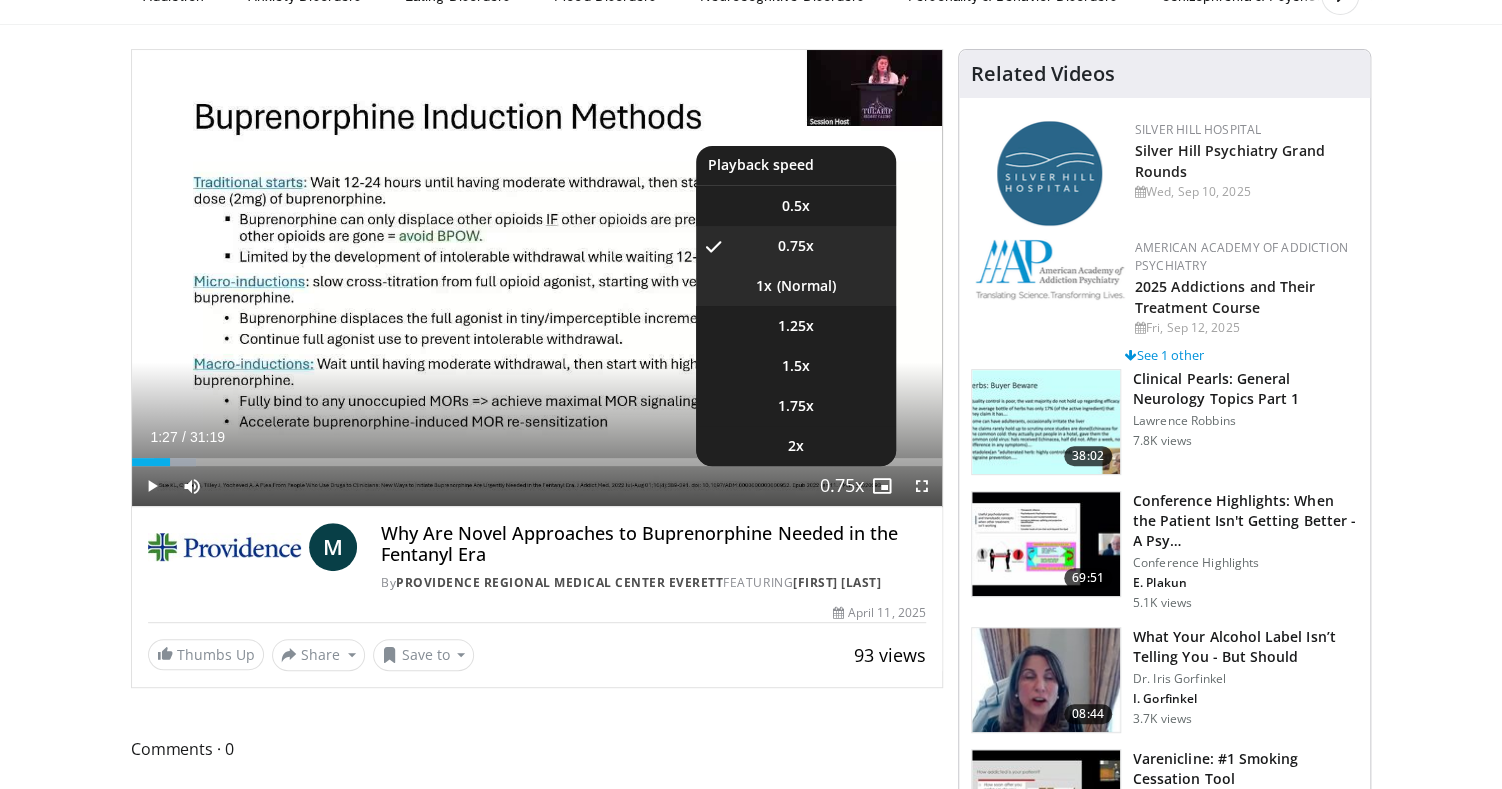 click on "1x" at bounding box center (796, 286) 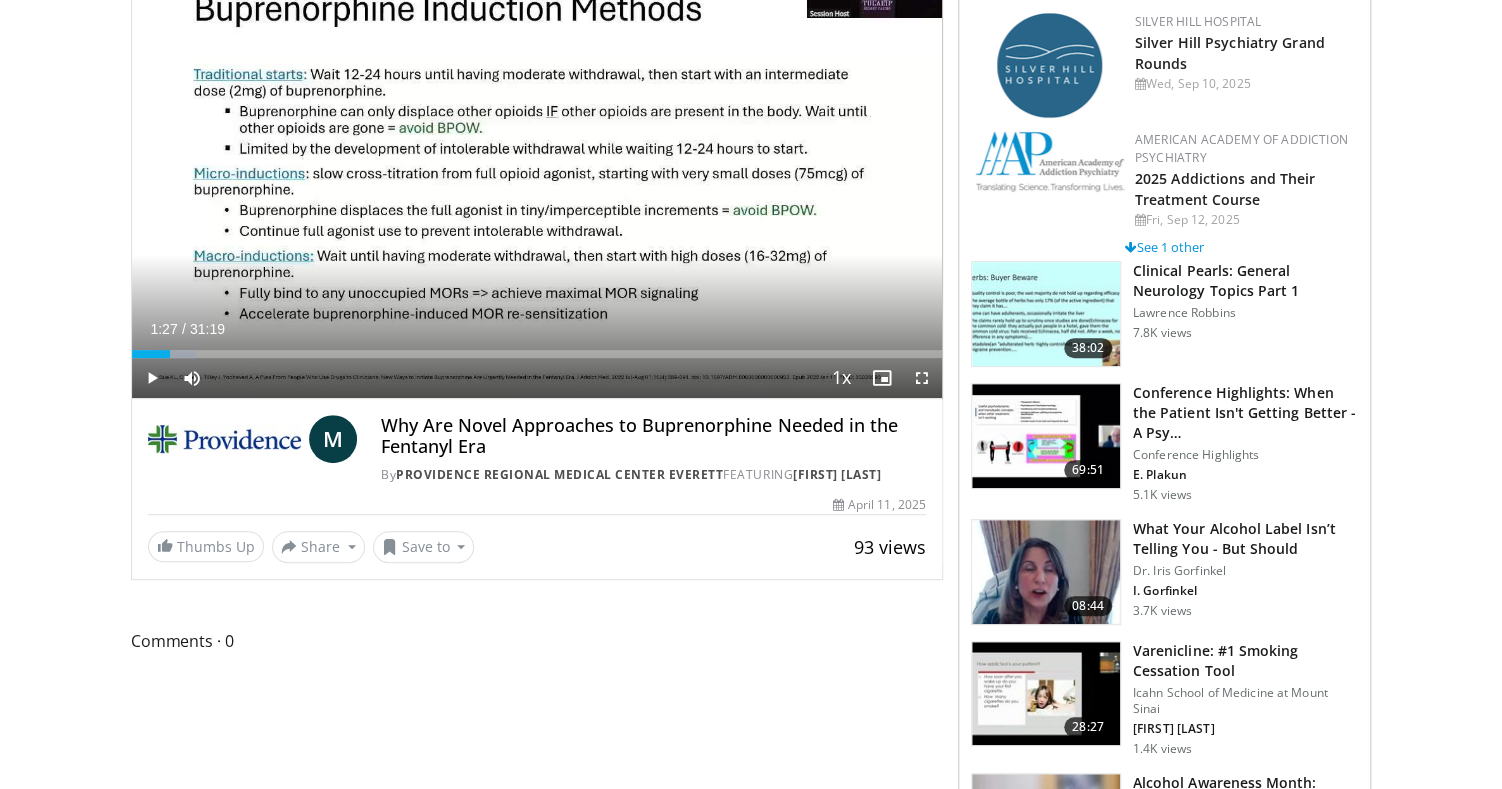 scroll, scrollTop: 211, scrollLeft: 0, axis: vertical 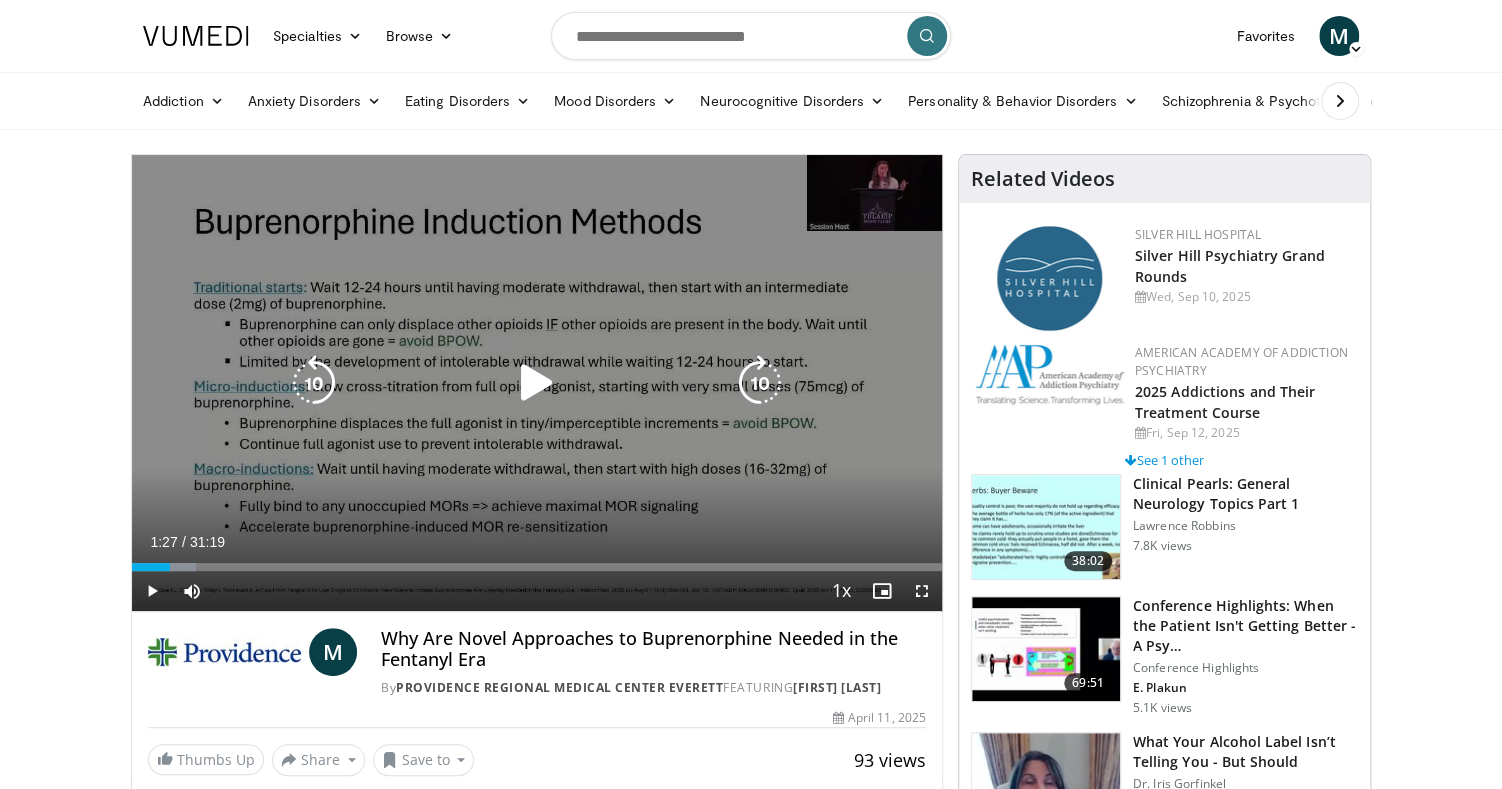 click at bounding box center [537, 383] 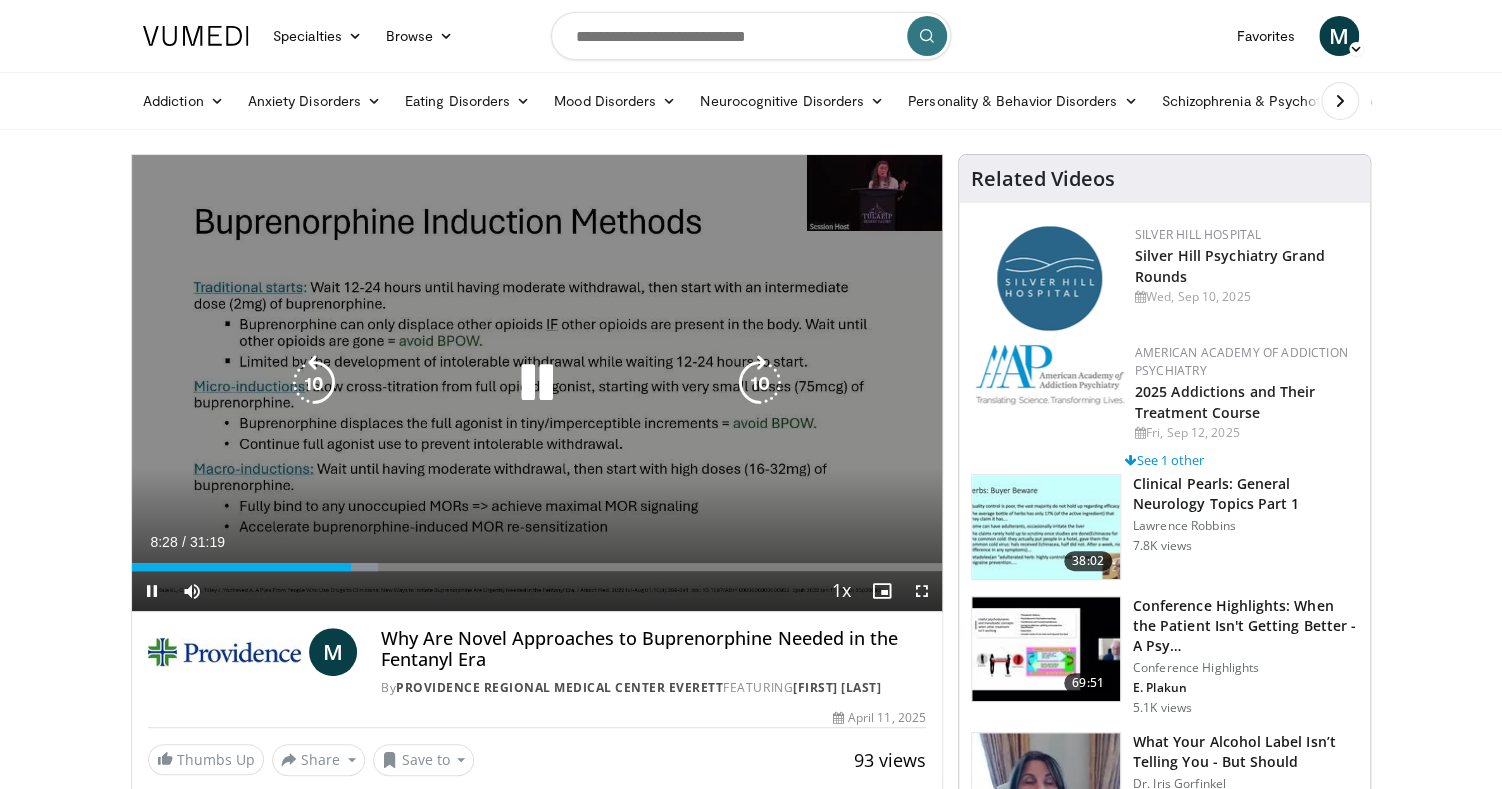 click on "**********" at bounding box center (537, 383) 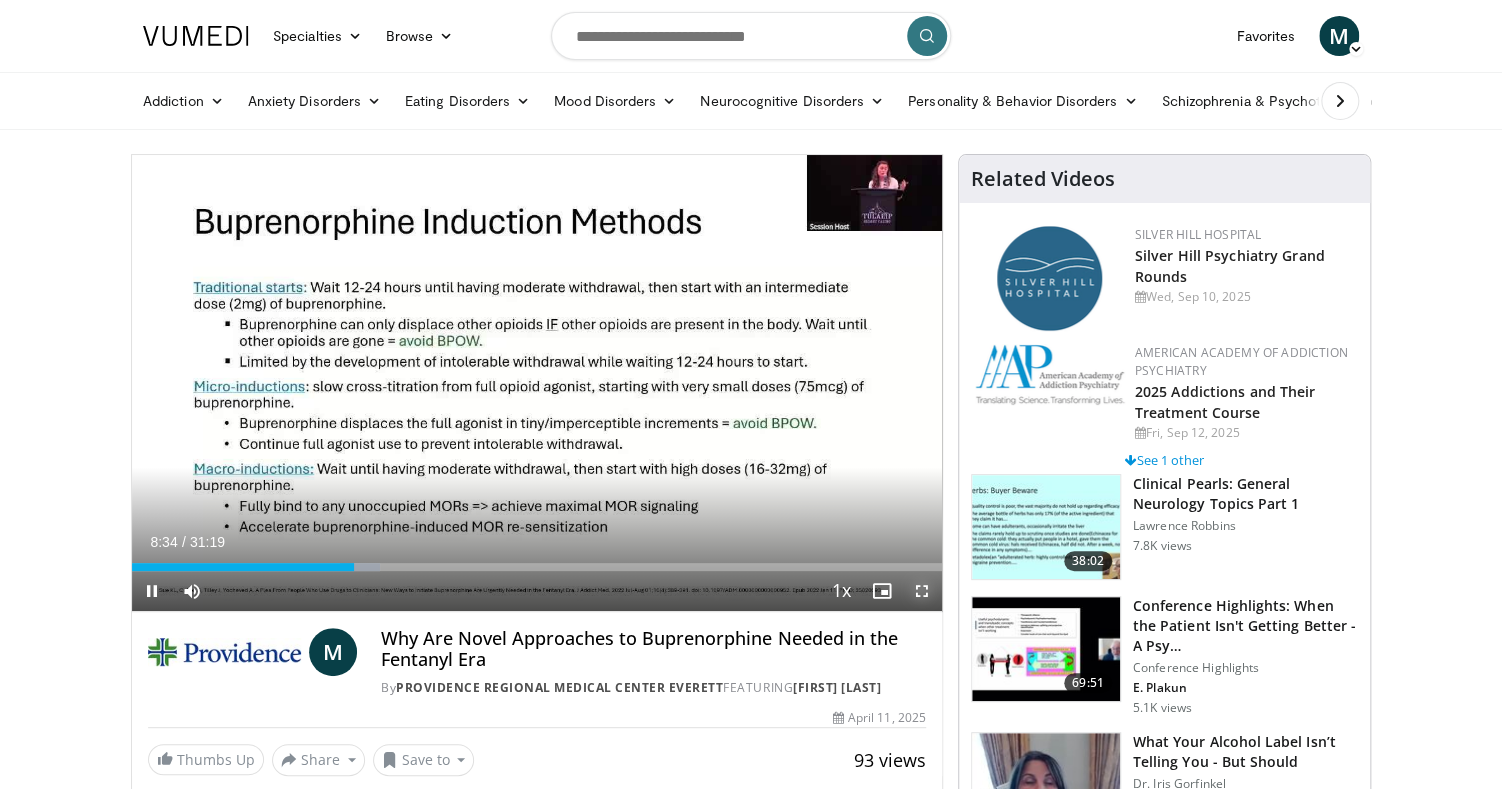 click at bounding box center (922, 591) 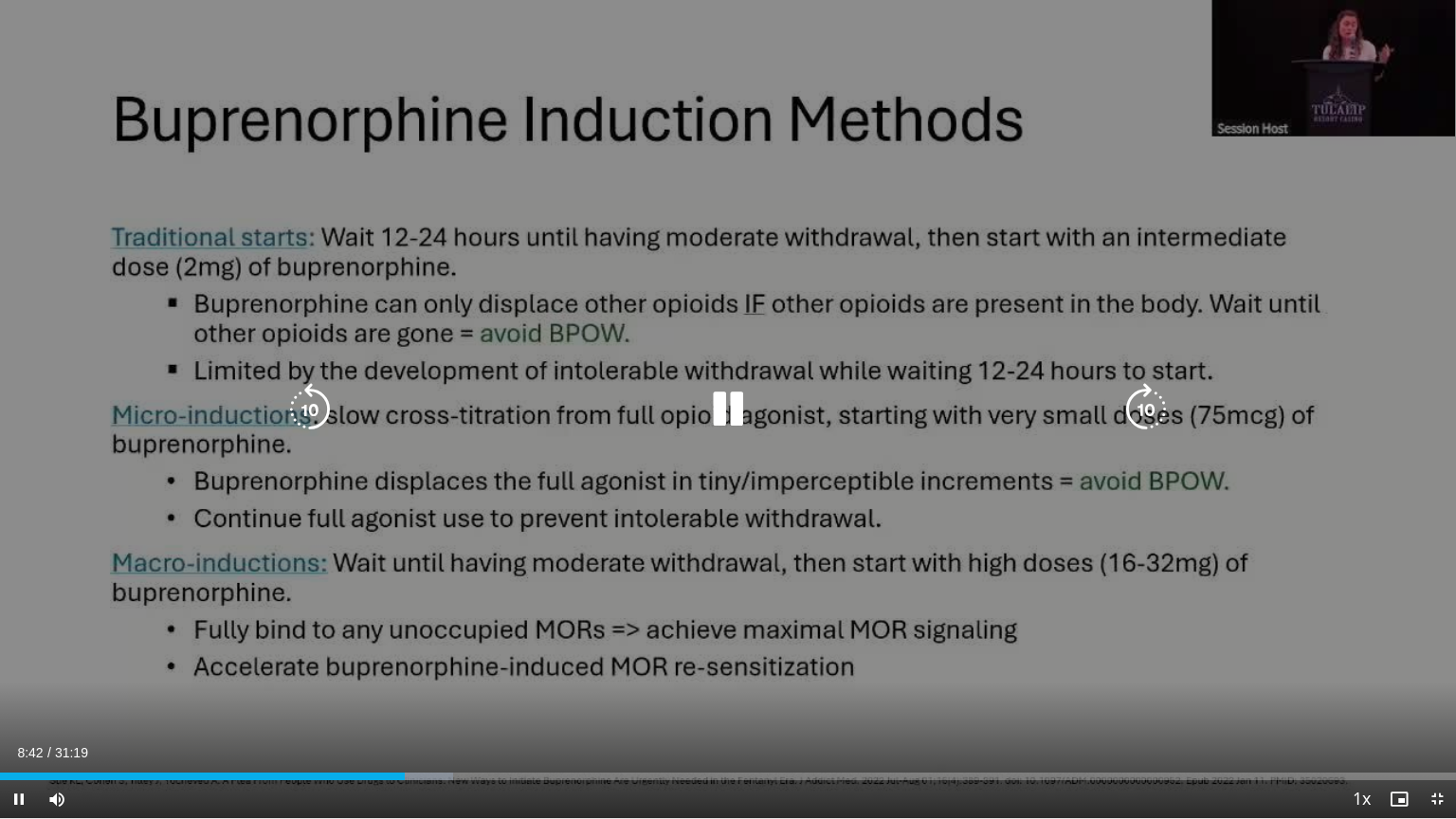 click on "10 seconds
Tap to unmute" at bounding box center (728, 409) 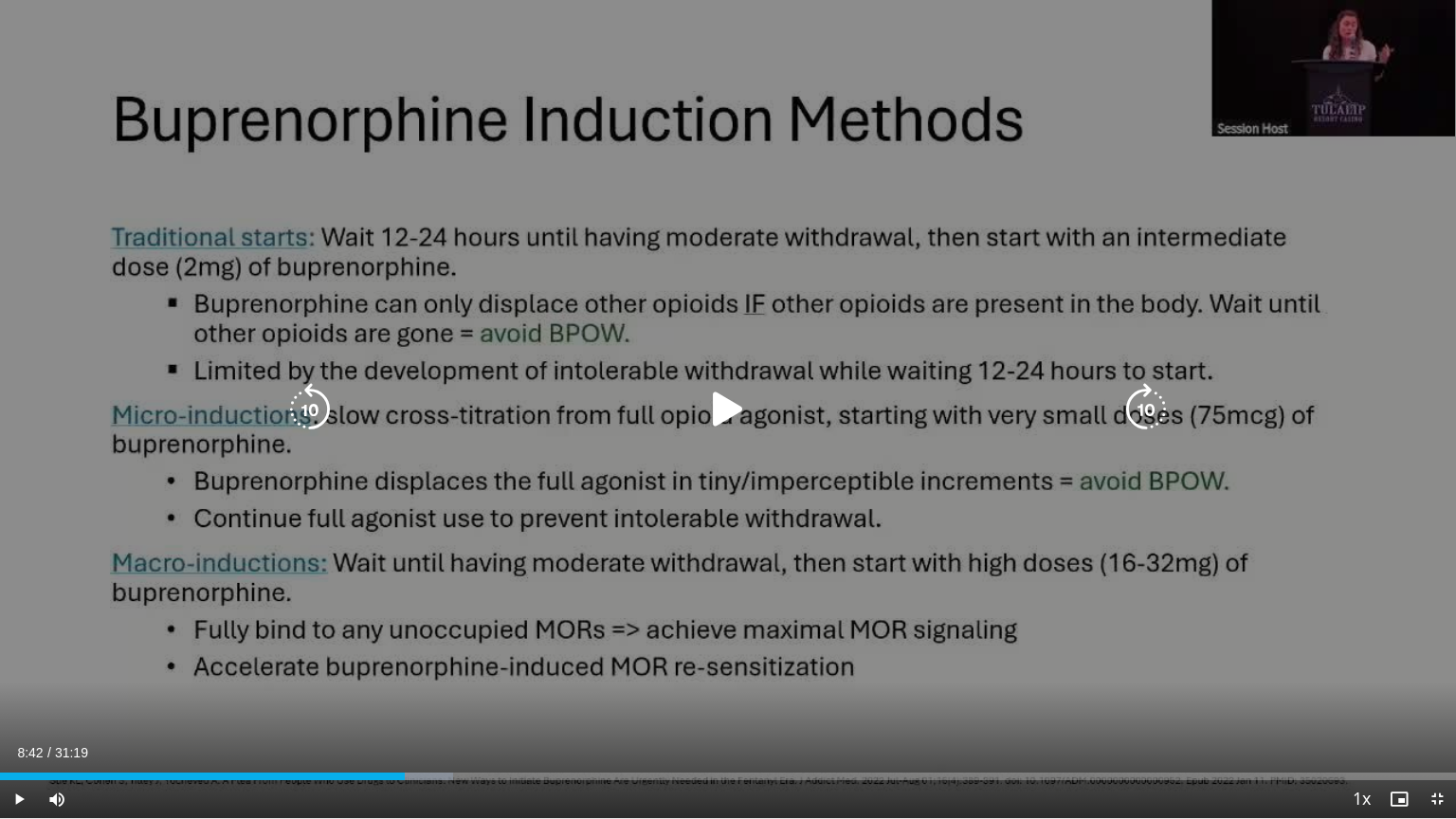 click on "10 seconds
Tap to unmute" at bounding box center (728, 409) 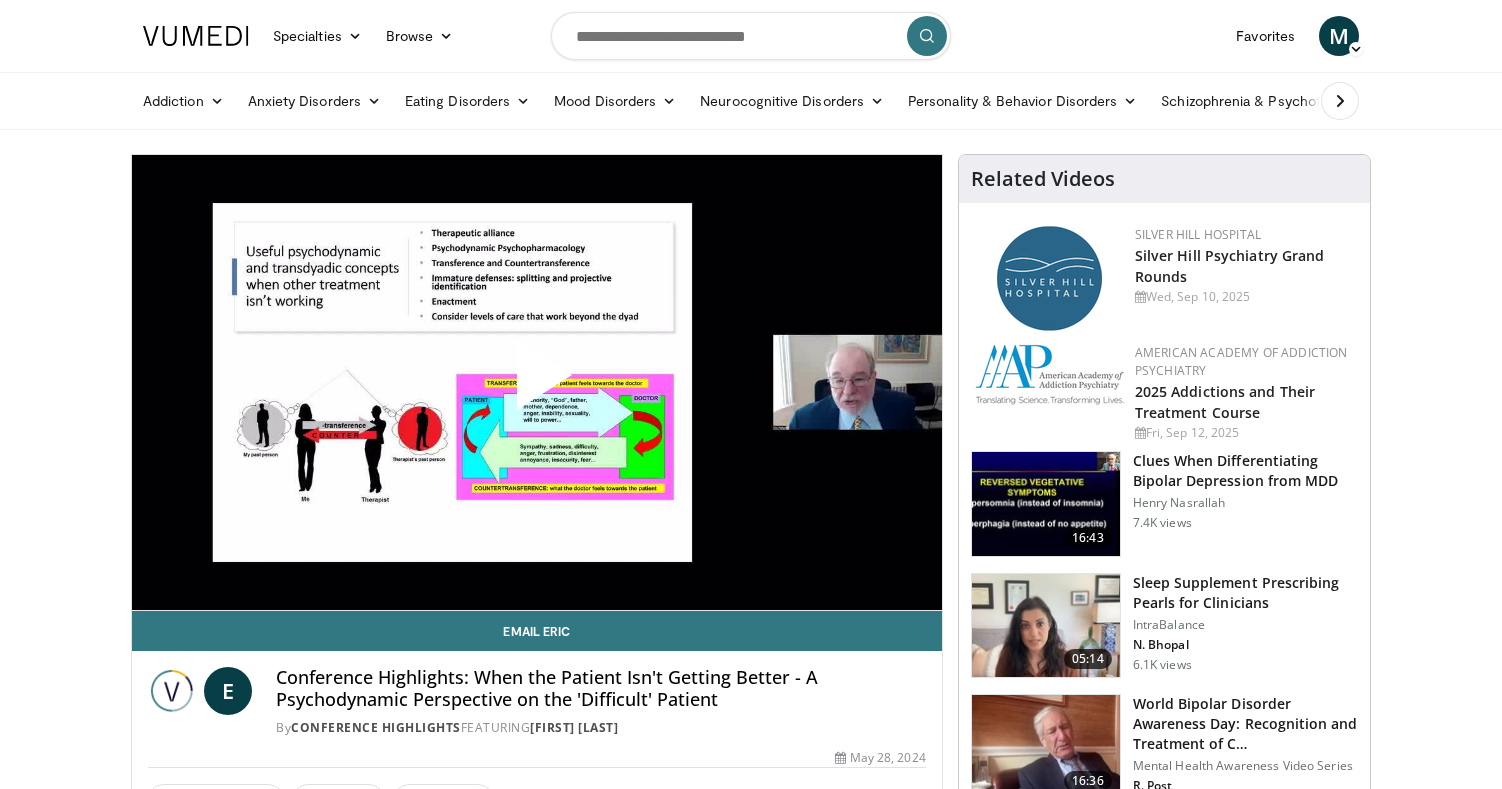 scroll, scrollTop: 0, scrollLeft: 0, axis: both 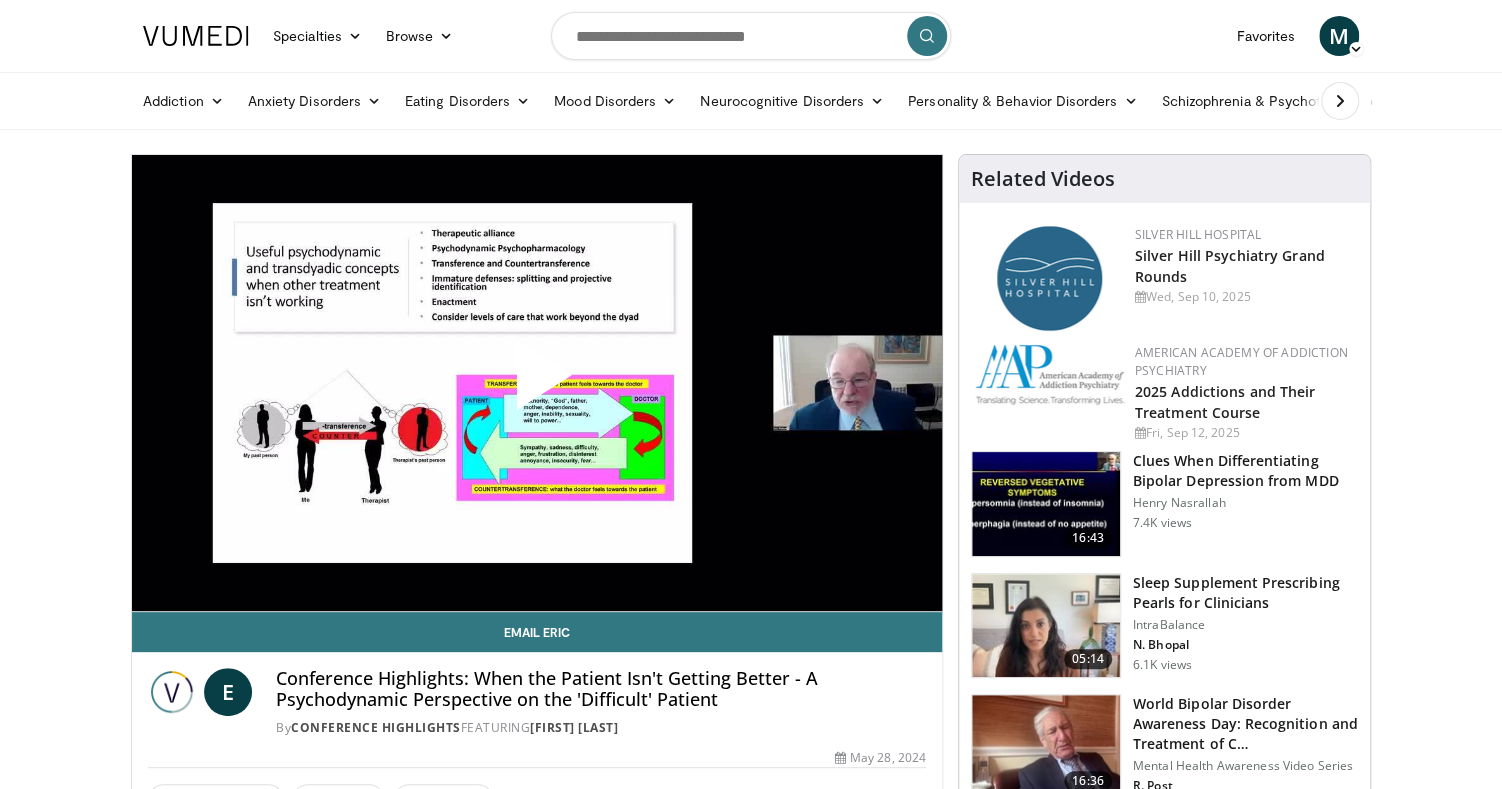 click at bounding box center [537, 383] 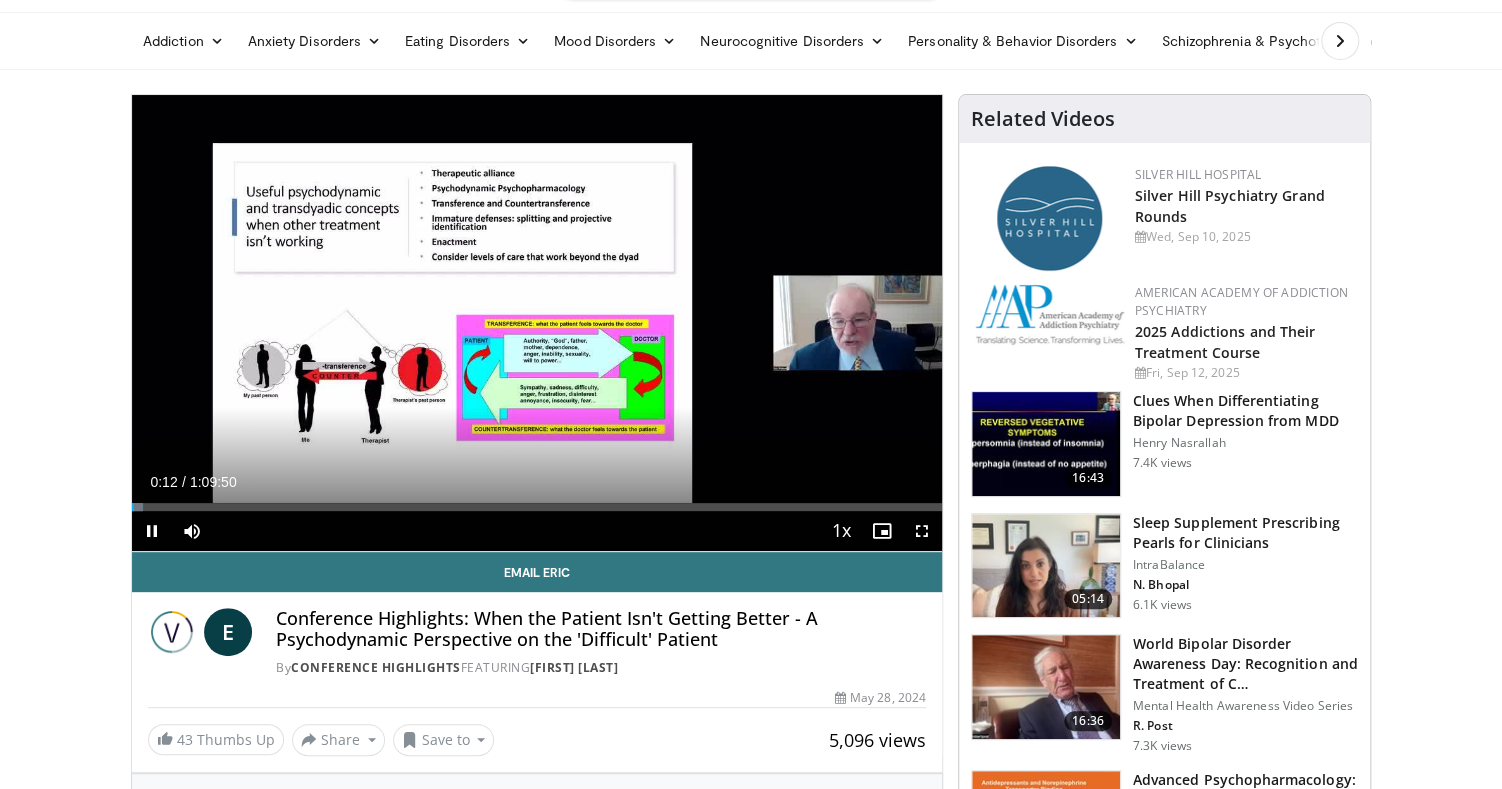 scroll, scrollTop: 0, scrollLeft: 0, axis: both 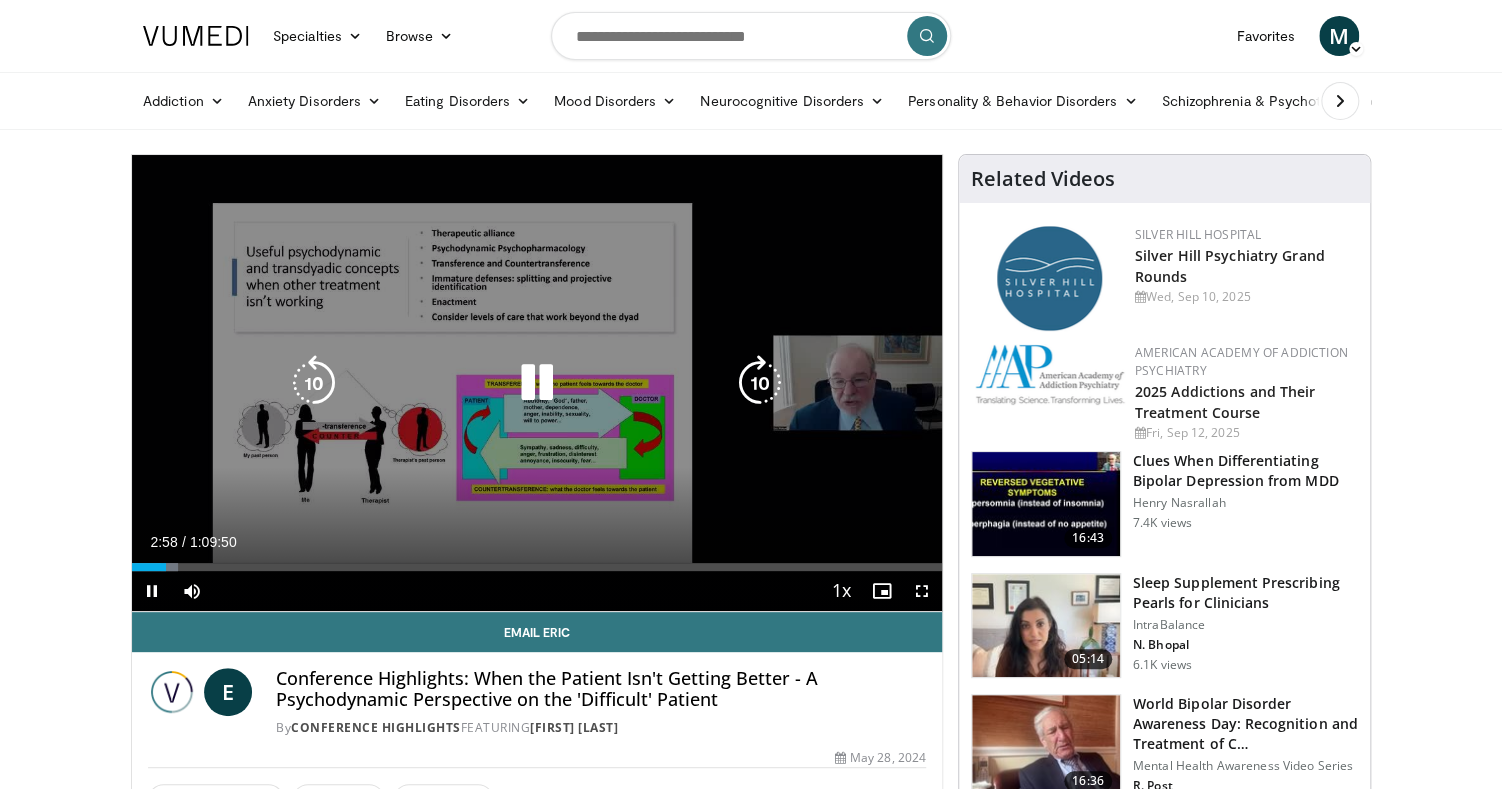 click on "10 seconds
Tap to unmute" at bounding box center (537, 383) 